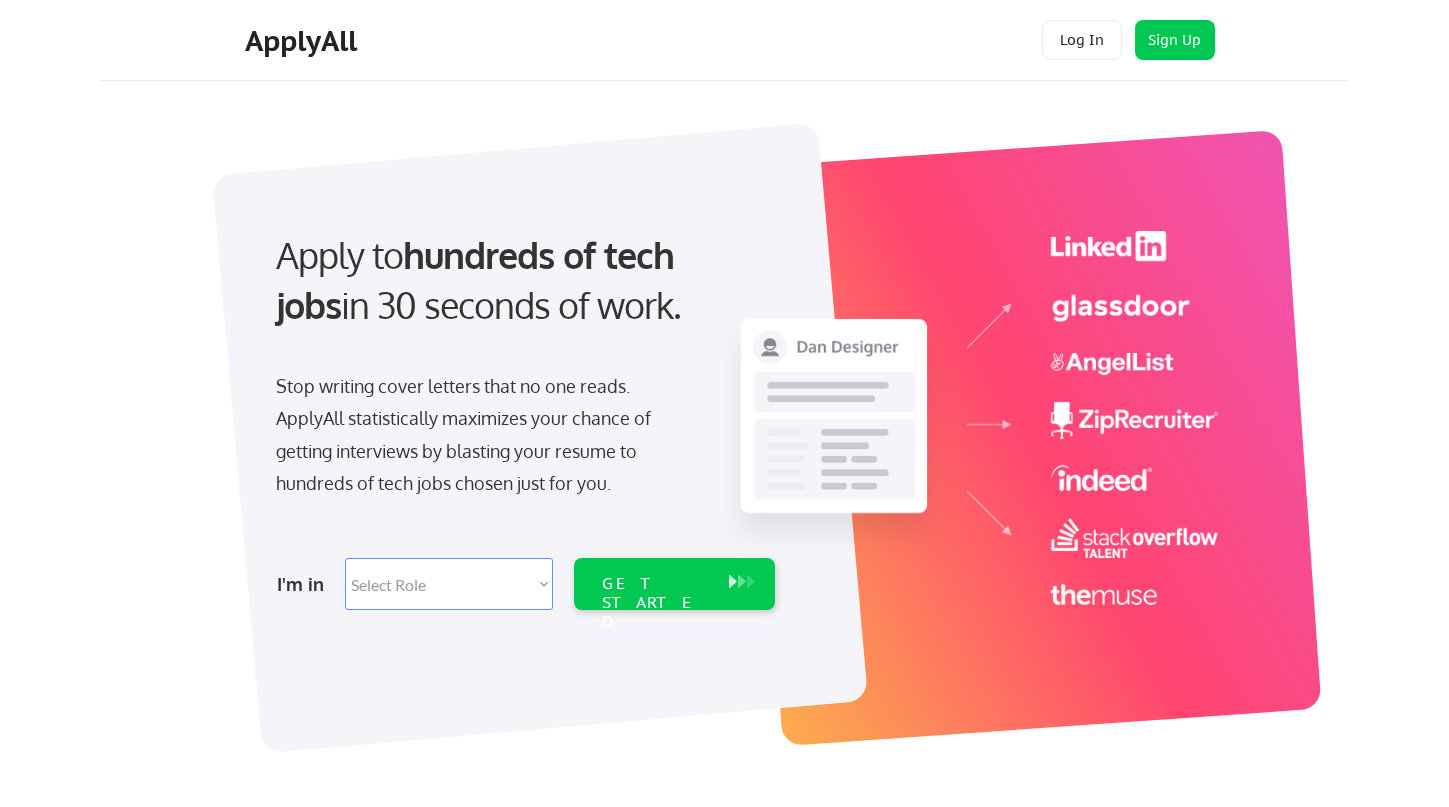 scroll, scrollTop: 0, scrollLeft: 0, axis: both 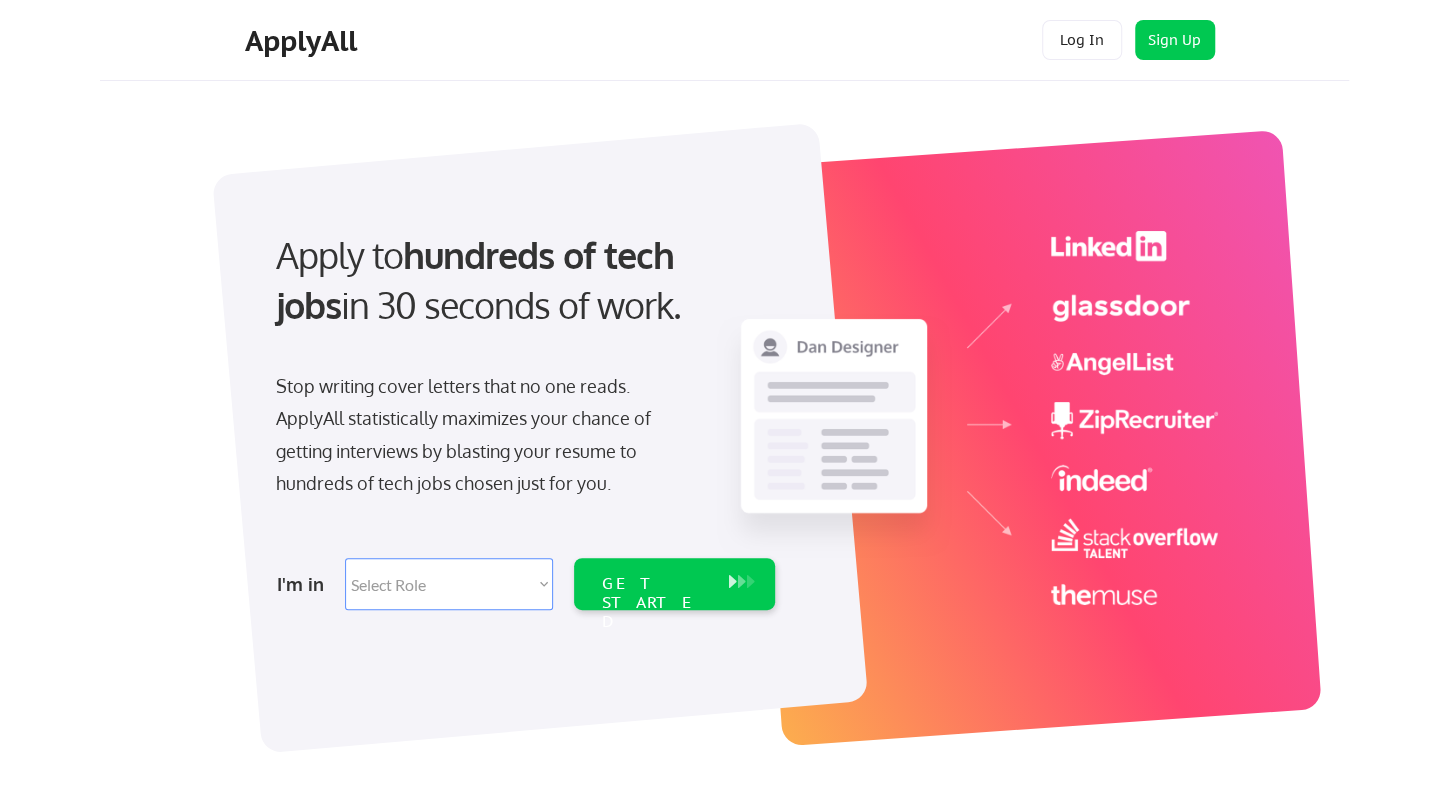 click at bounding box center (967, 428) 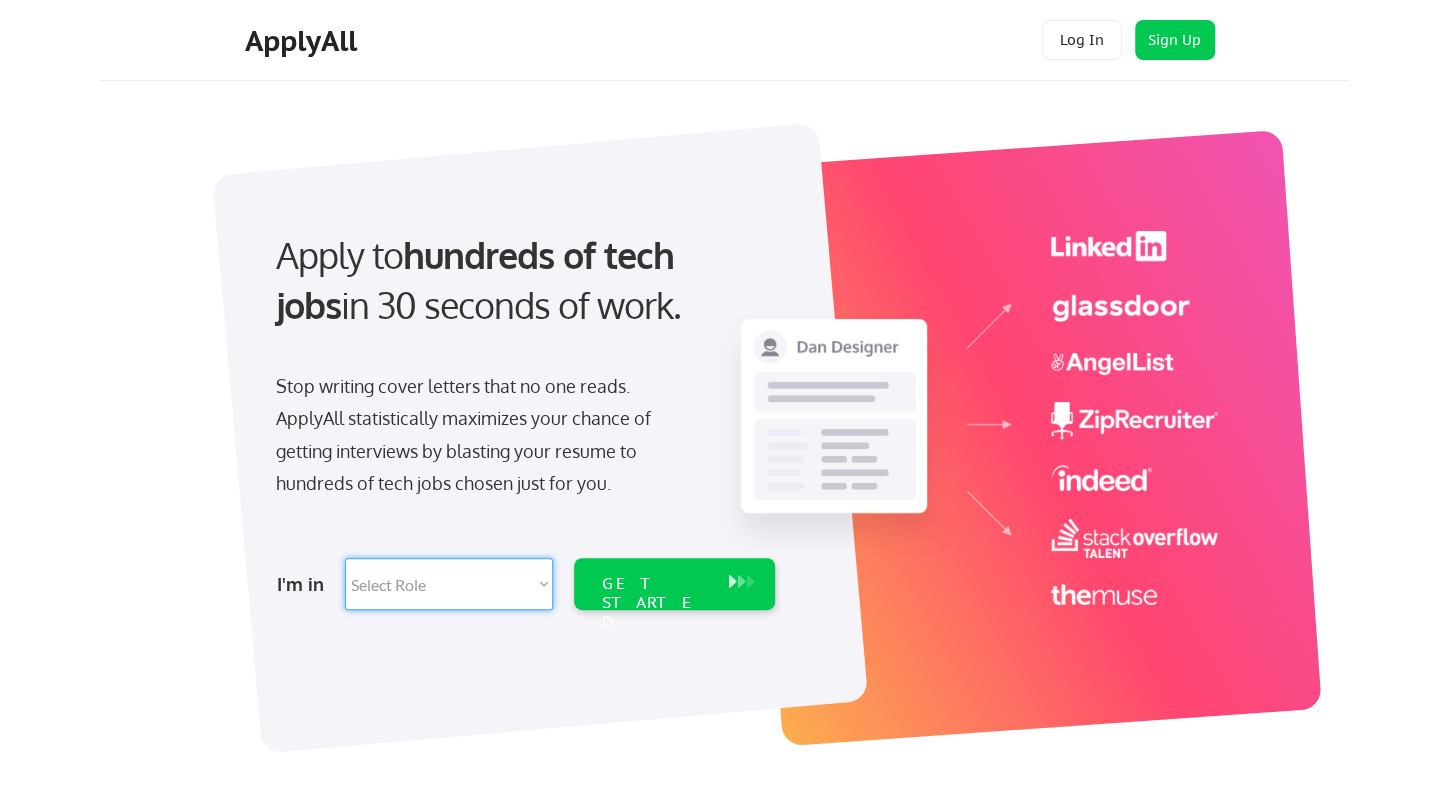 click on "Select Role Software Engineering Product Management Customer Success Sales UI/UX/Product Design Technical Project/Program Mgmt Marketing & Growth Data HR/Recruiting IT/Cybersecurity Tech Finance/Ops/Strategy Customer Support" at bounding box center (449, 584) 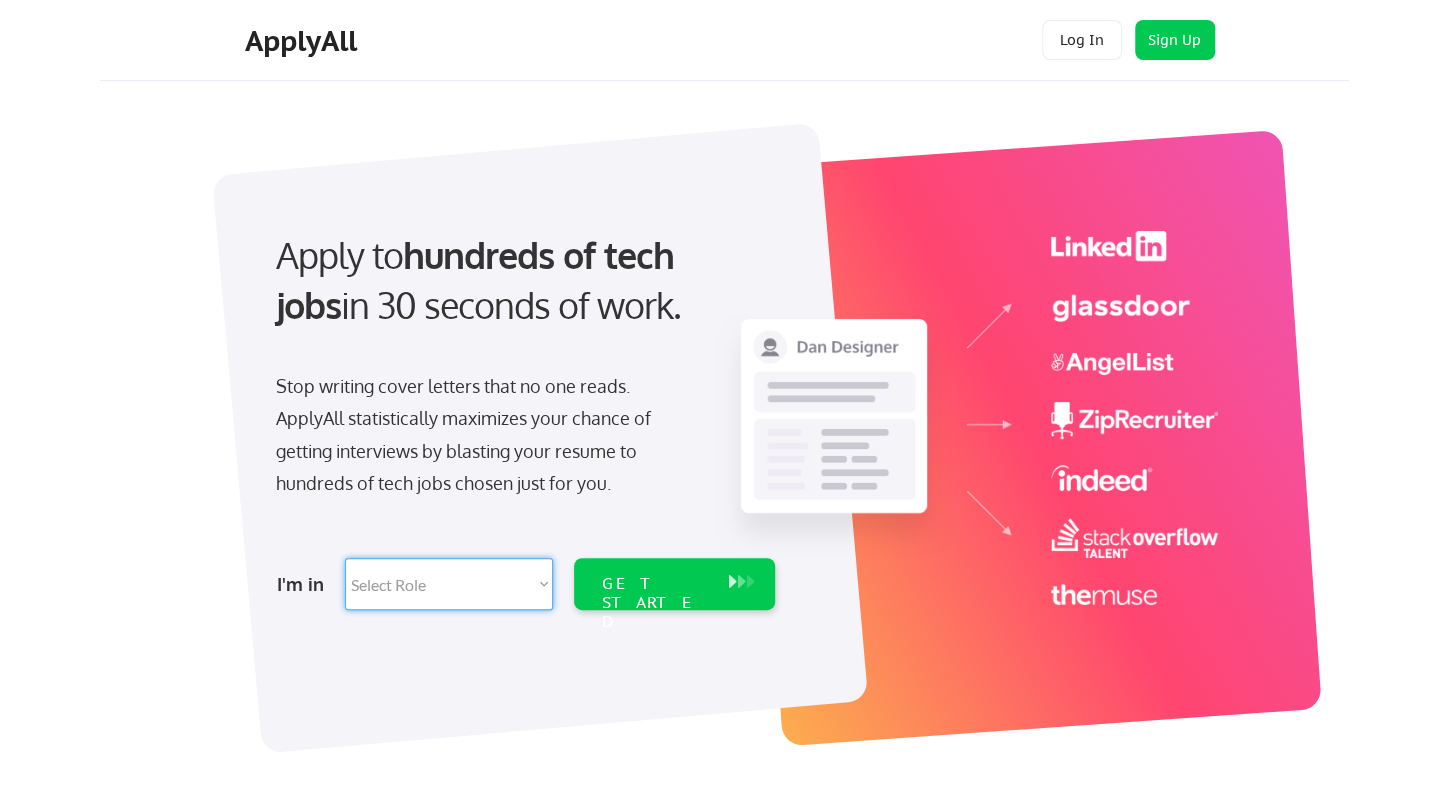 select on ""design"" 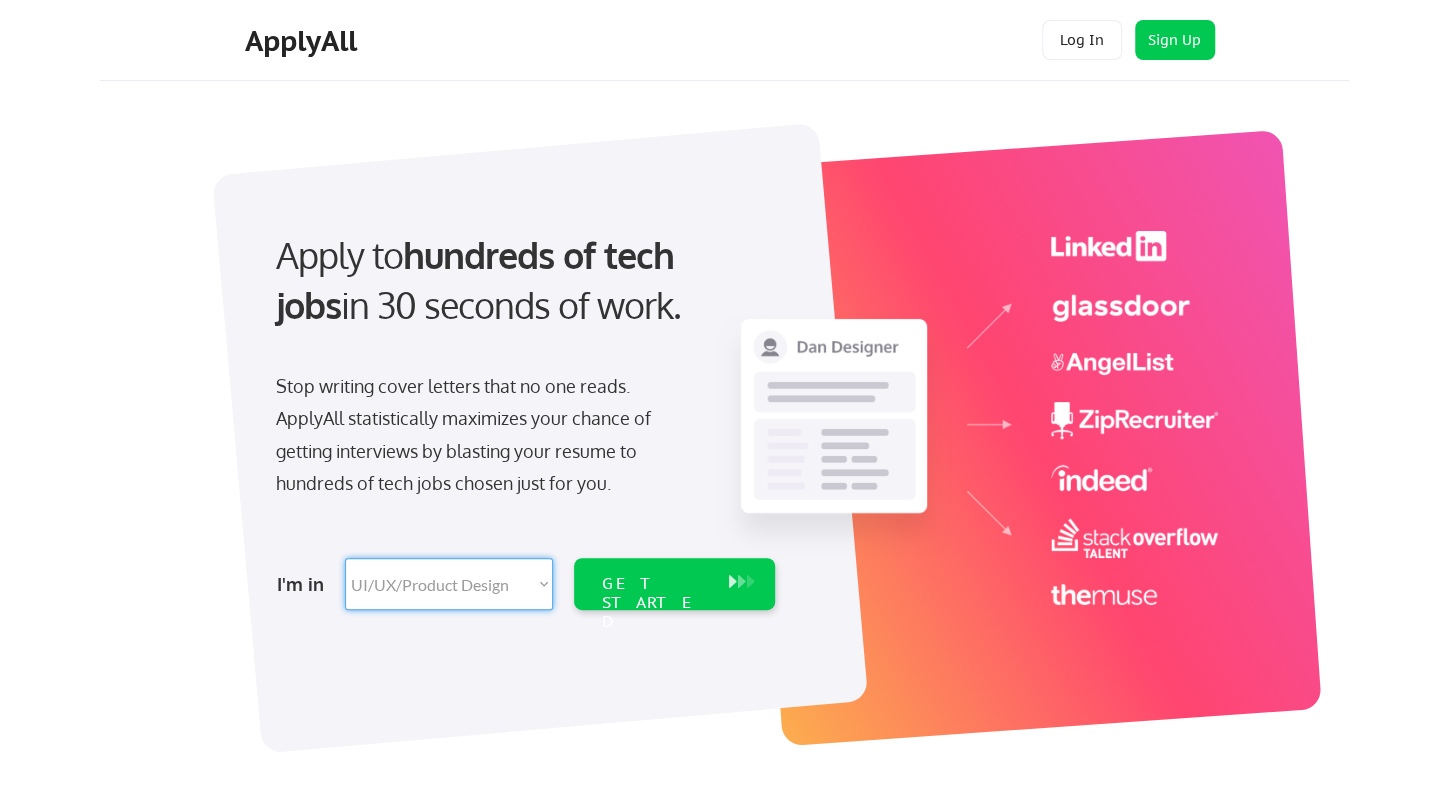 click on "Select Role Software Engineering Product Management Customer Success Sales UI/UX/Product Design Technical Project/Program Mgmt Marketing & Growth Data HR/Recruiting IT/Cybersecurity Tech Finance/Ops/Strategy Customer Support" at bounding box center (449, 584) 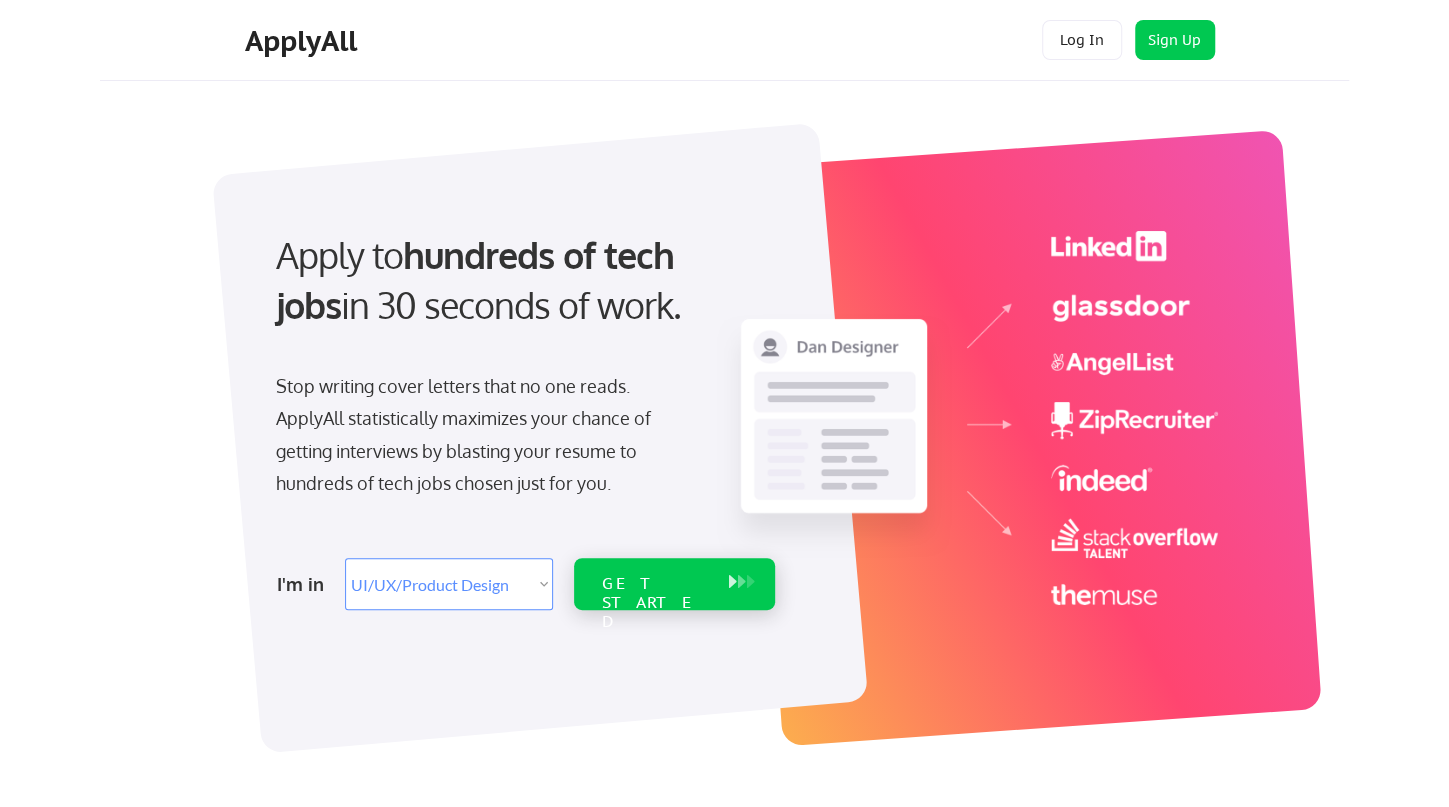 click on "GET STARTED" at bounding box center [655, 603] 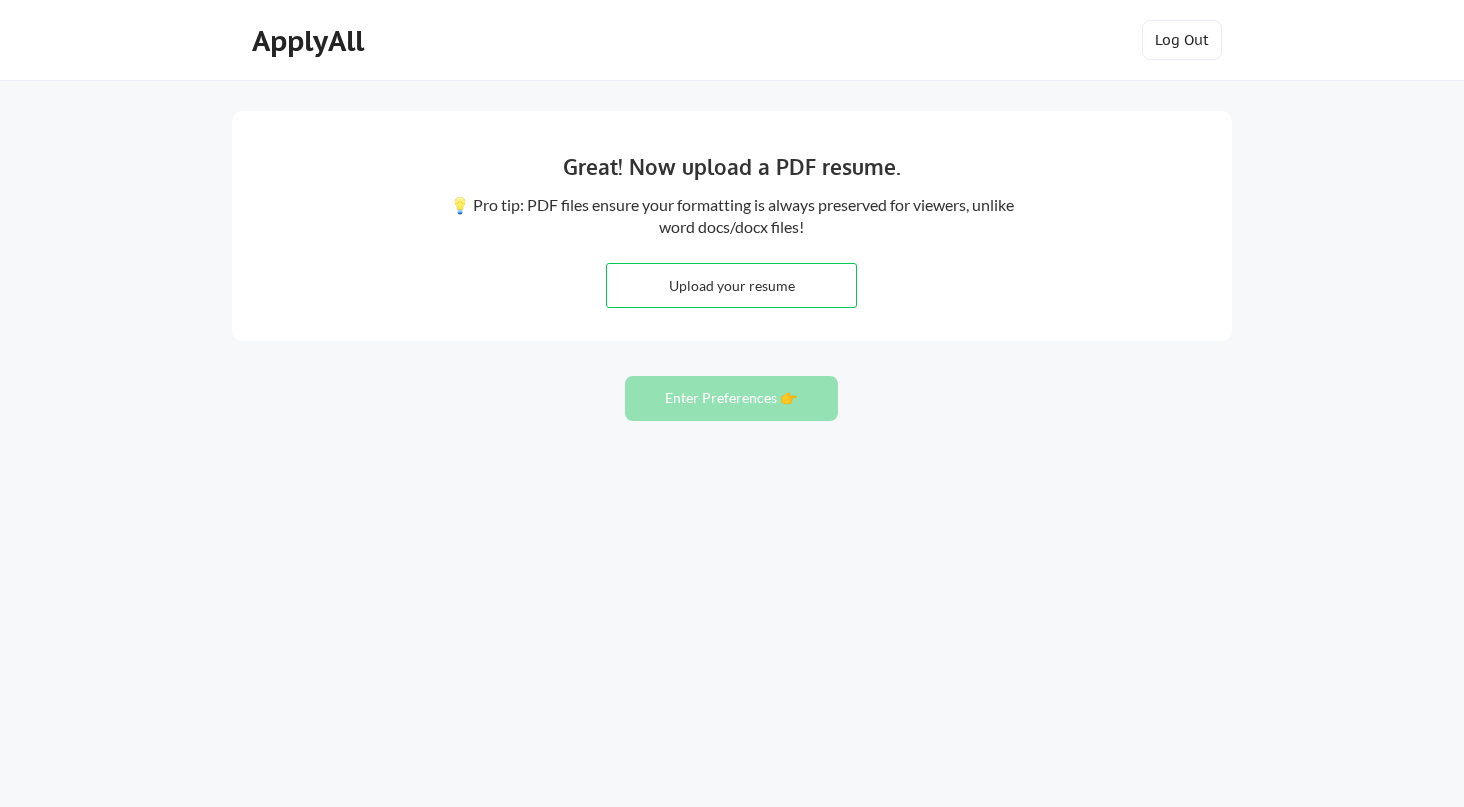 scroll, scrollTop: 0, scrollLeft: 0, axis: both 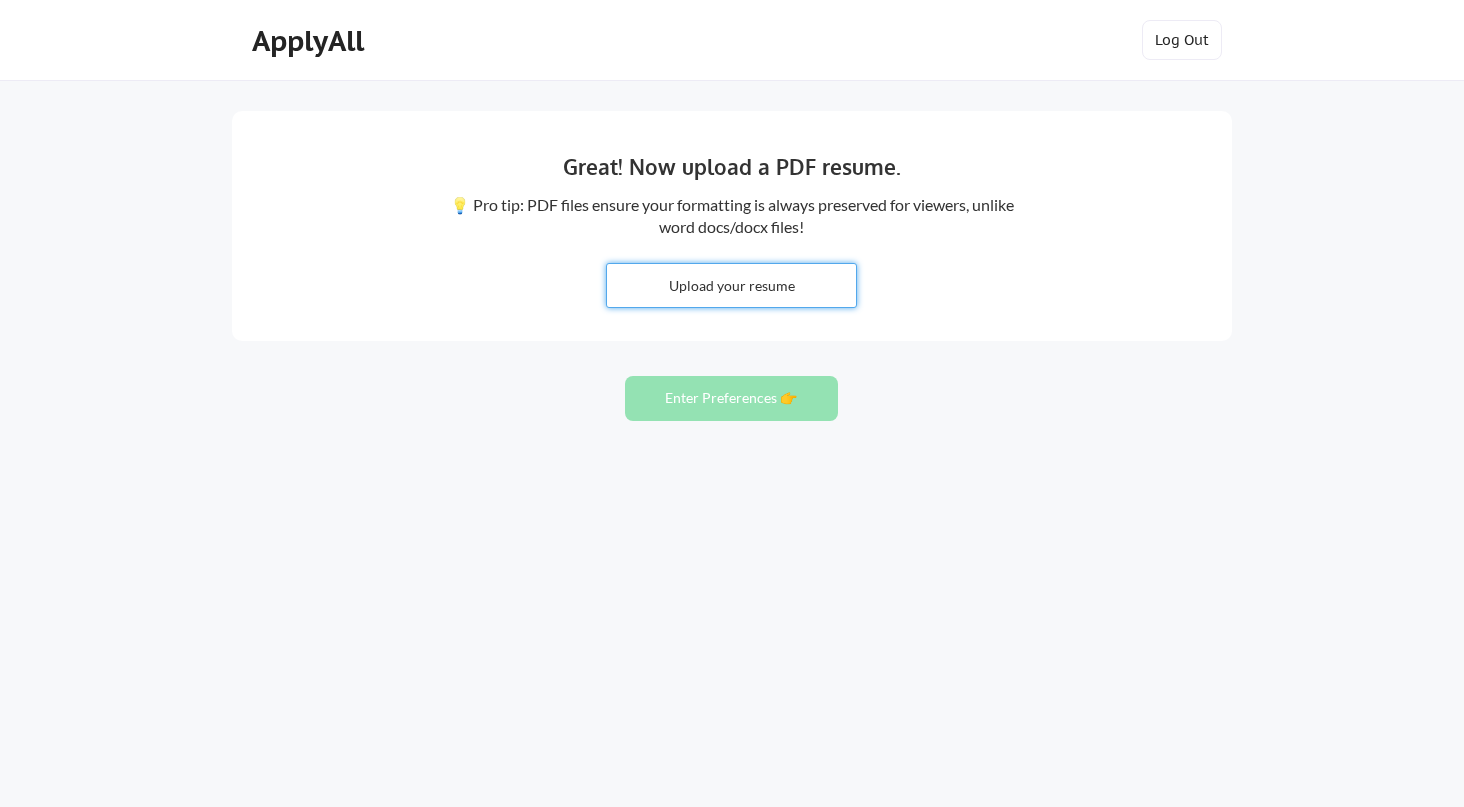 click at bounding box center [731, 285] 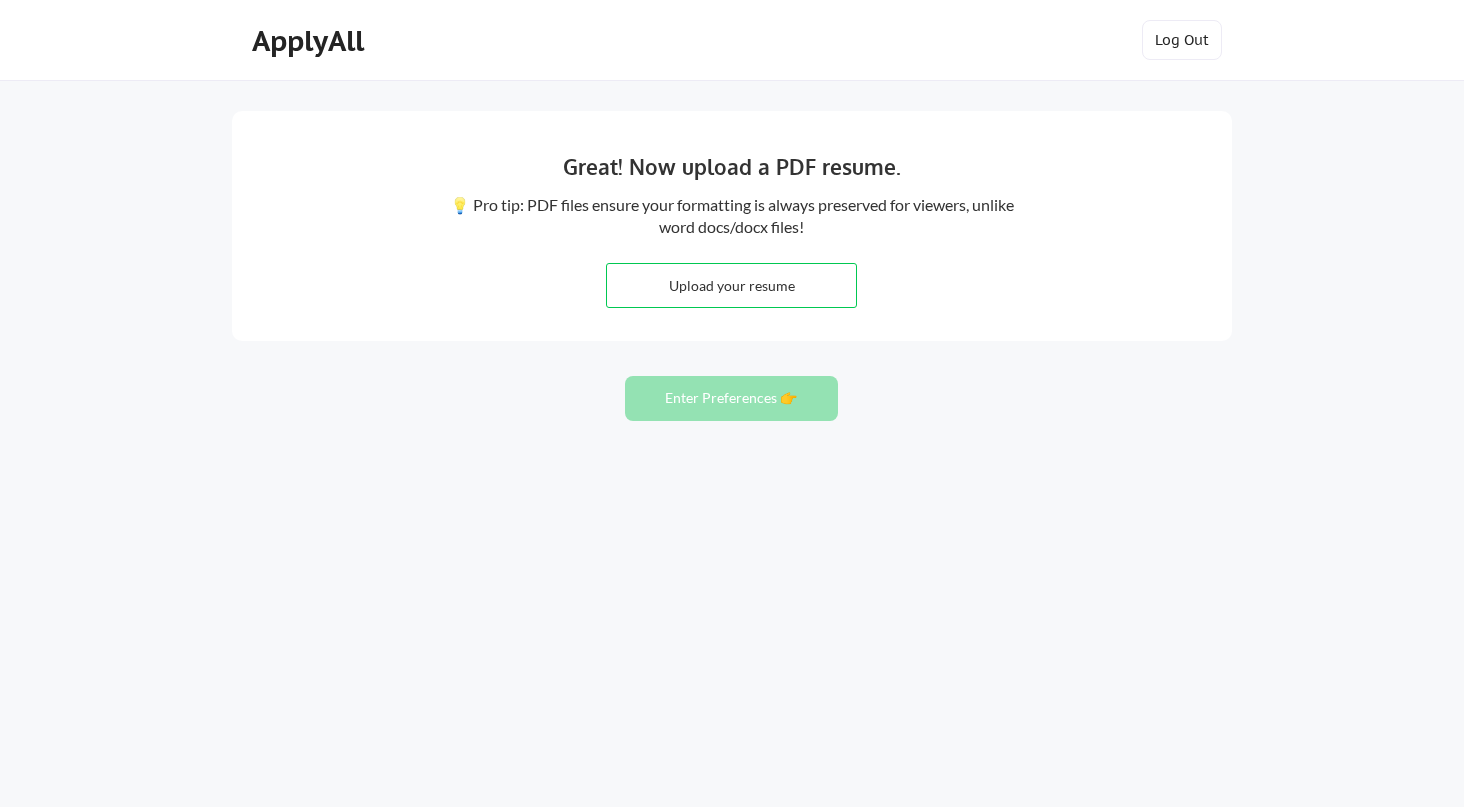 type on "C:\fakepath\Robert Stevens CV.pdf" 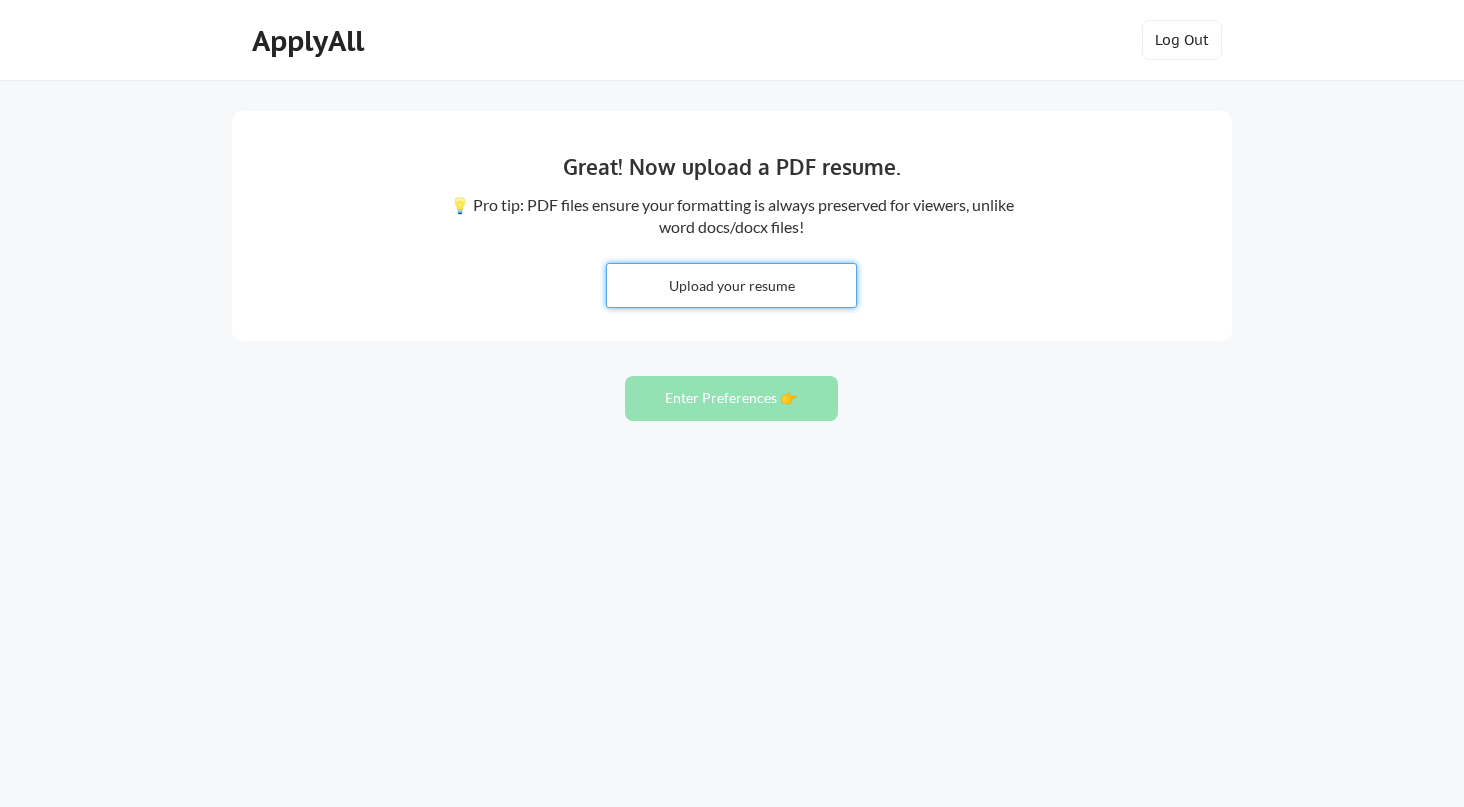 type 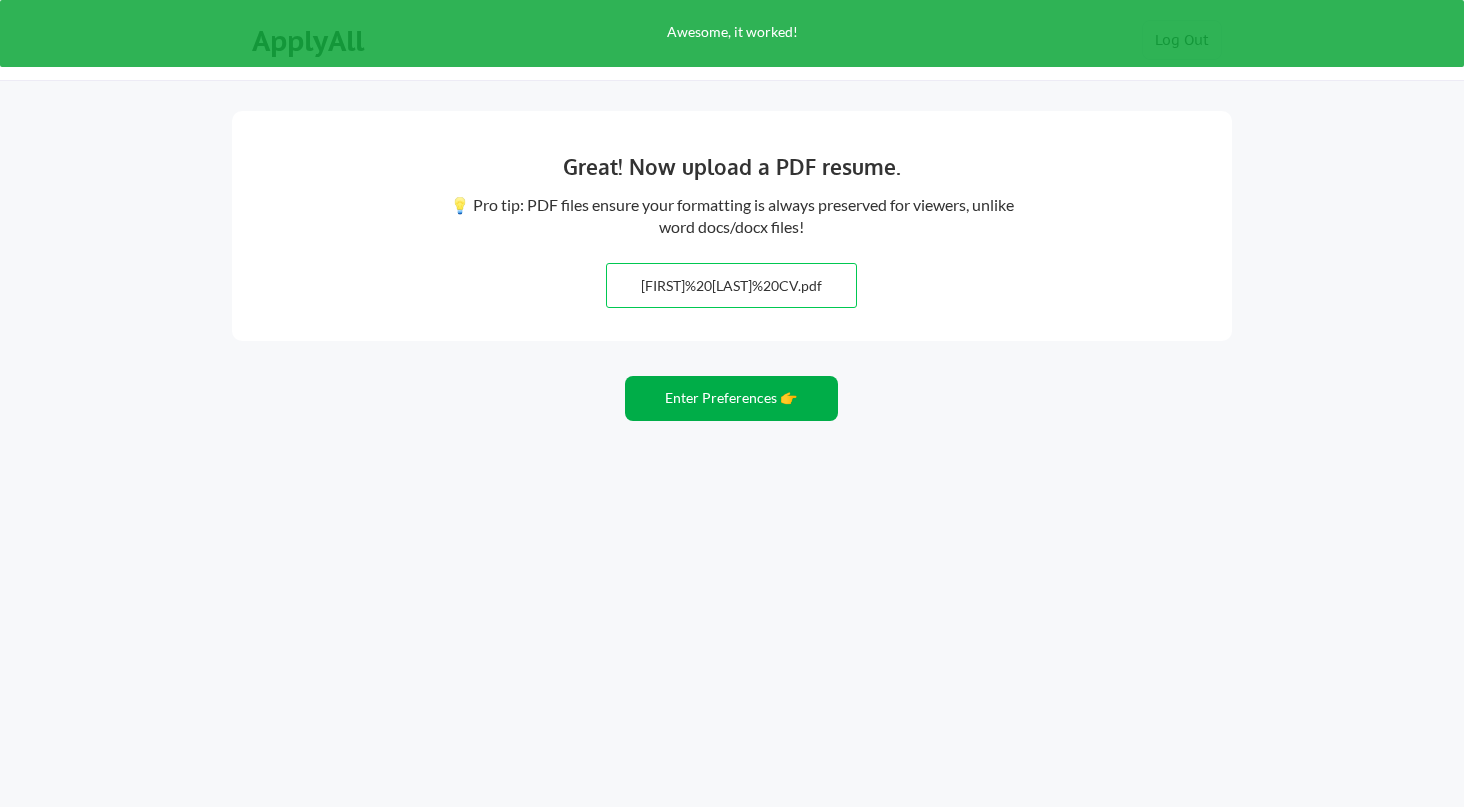 click on "Enter Preferences  👉" at bounding box center [731, 398] 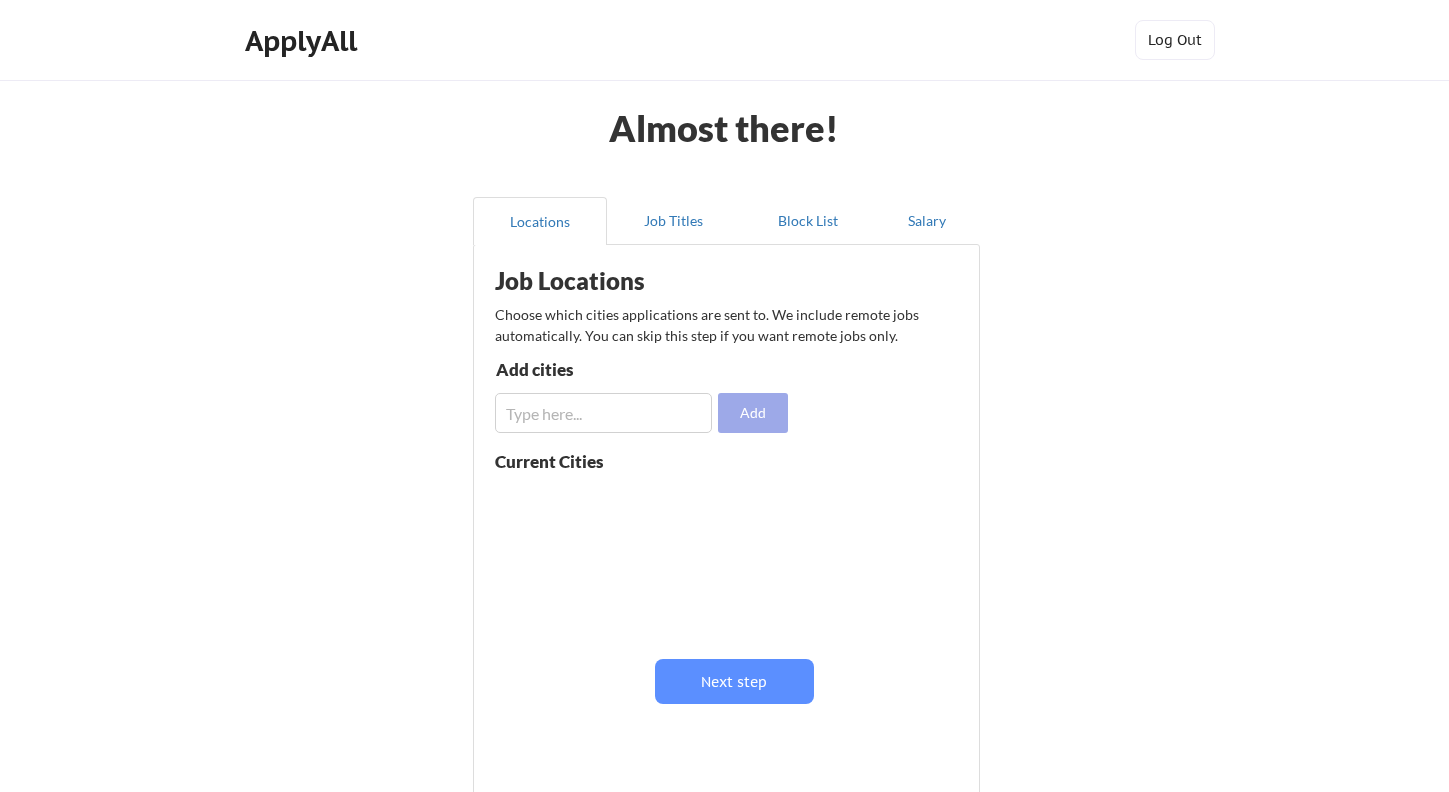 scroll, scrollTop: 0, scrollLeft: 0, axis: both 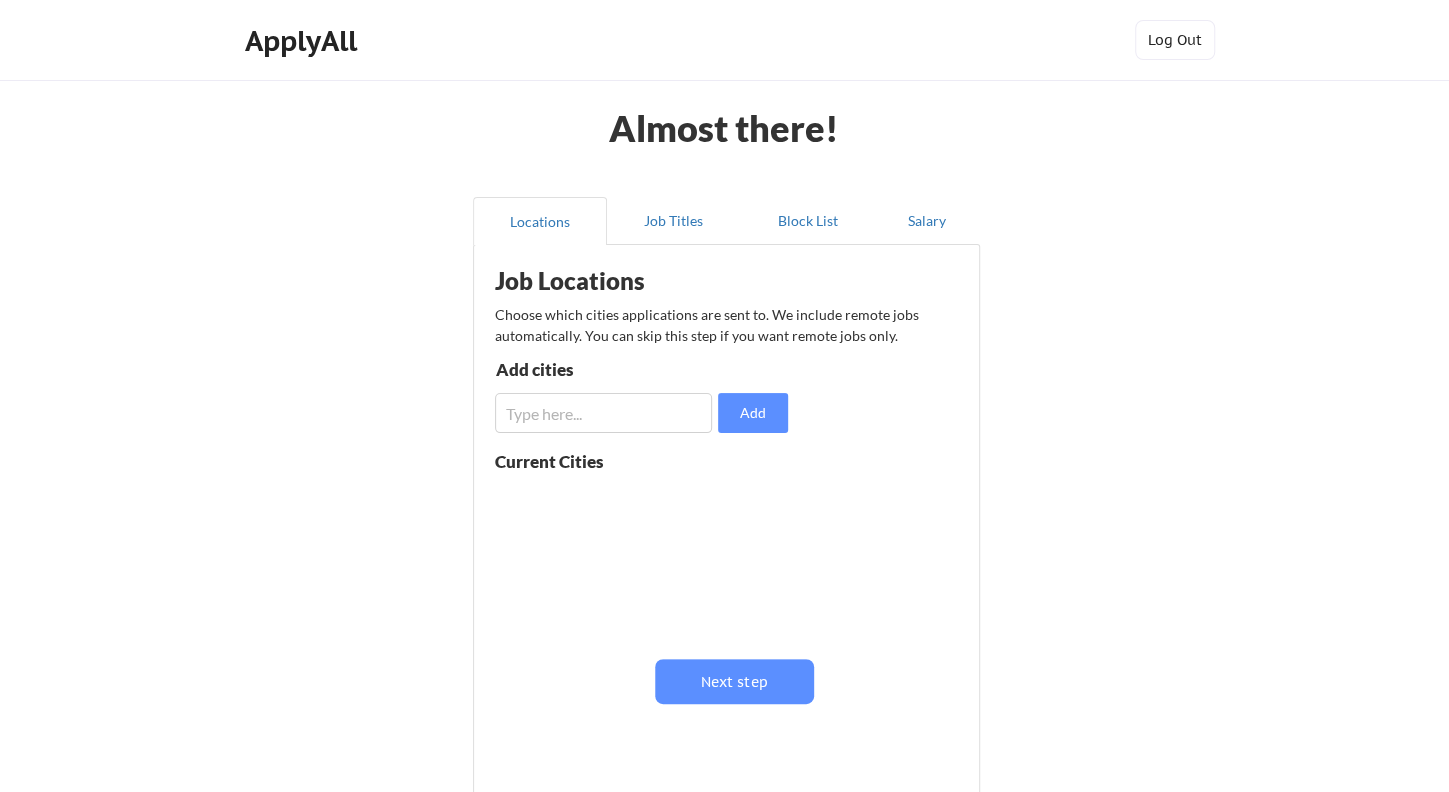 click at bounding box center (604, 413) 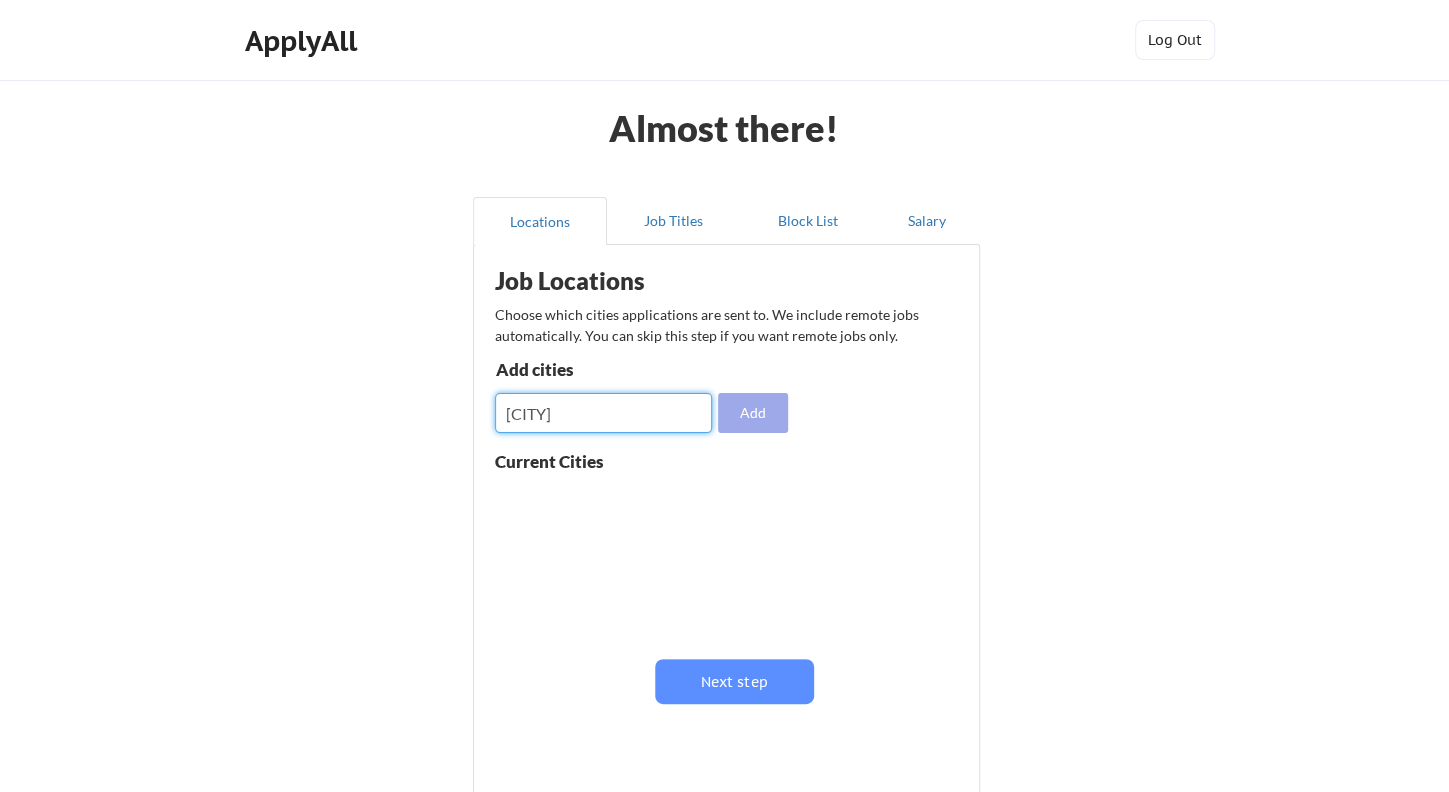 type on "greensboro" 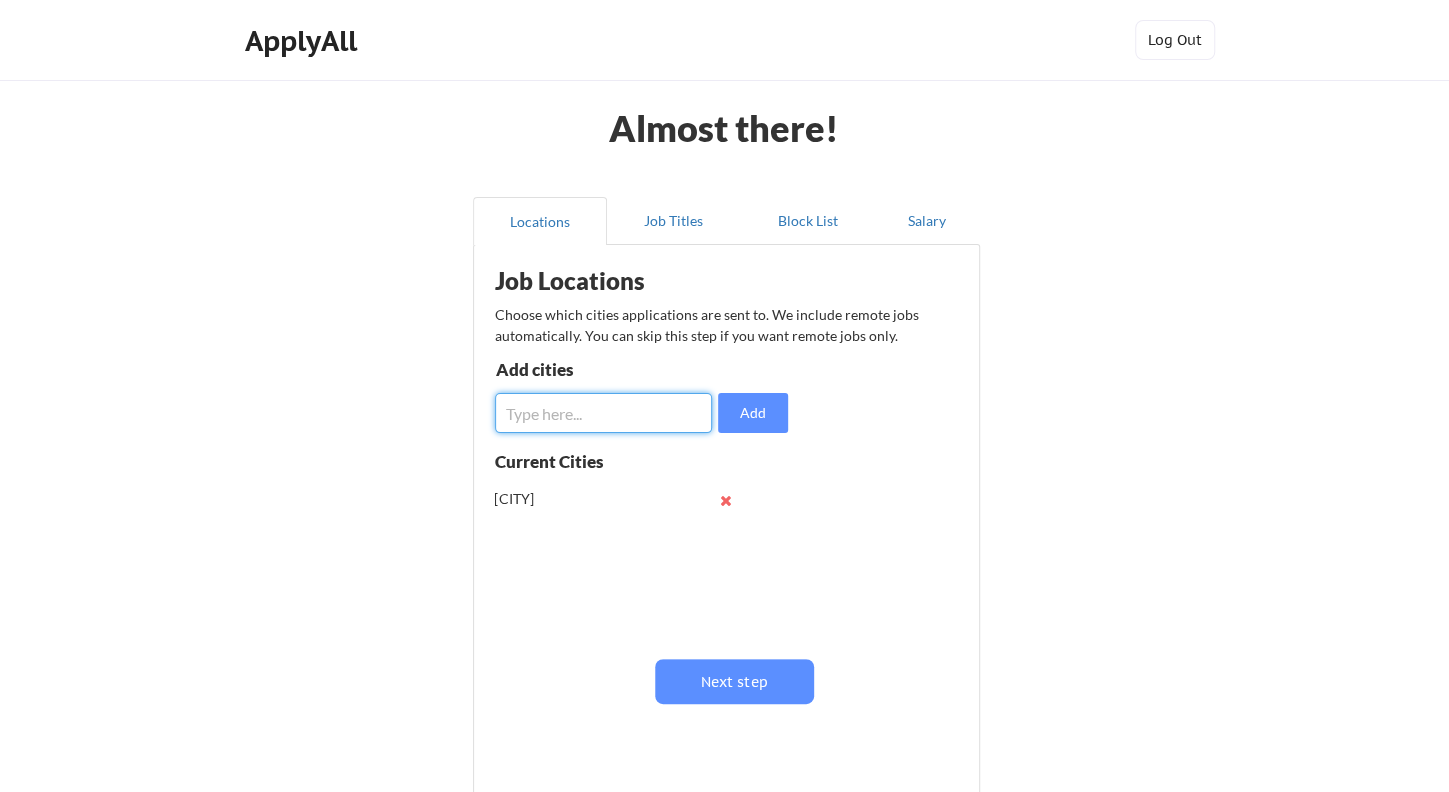 click at bounding box center (604, 413) 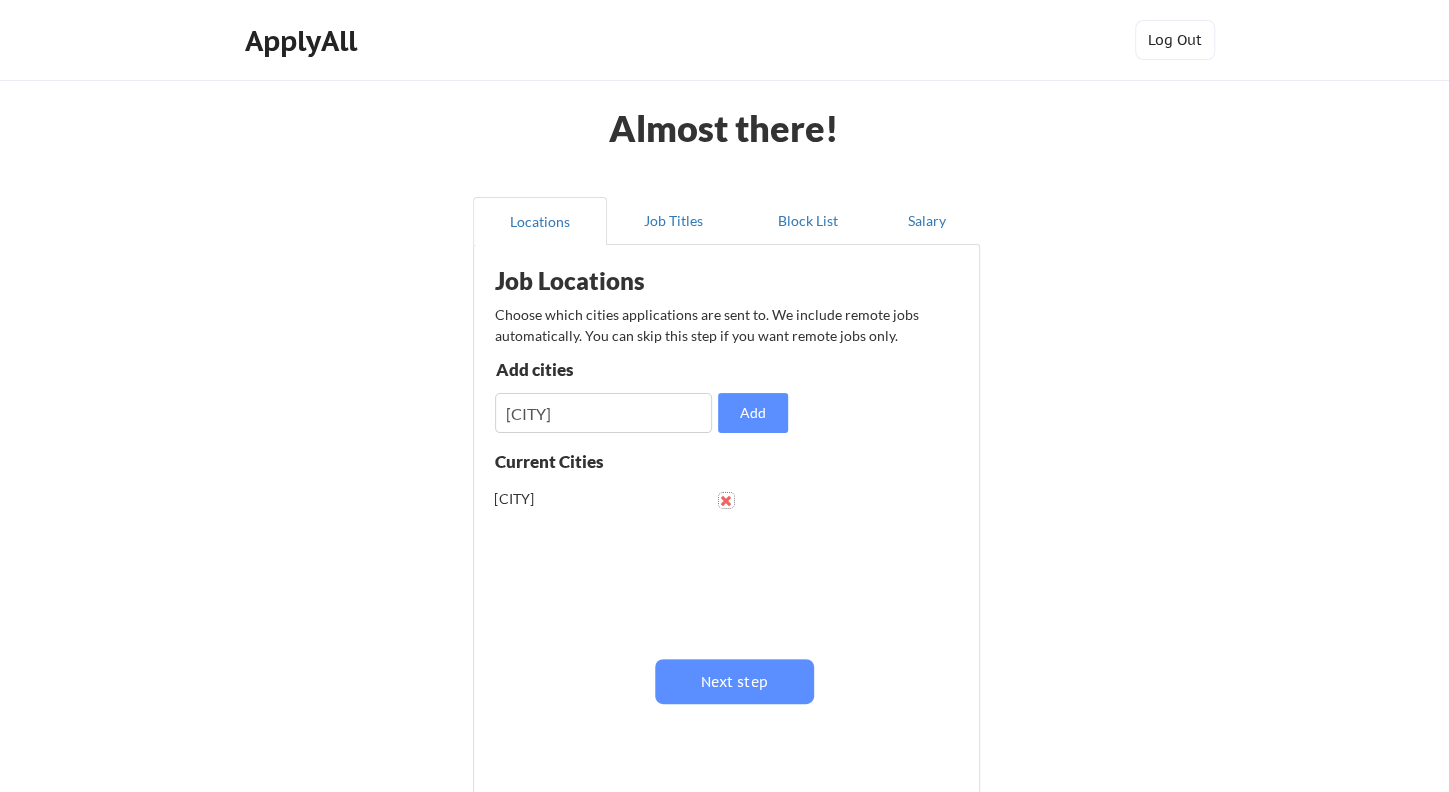 click at bounding box center (726, 500) 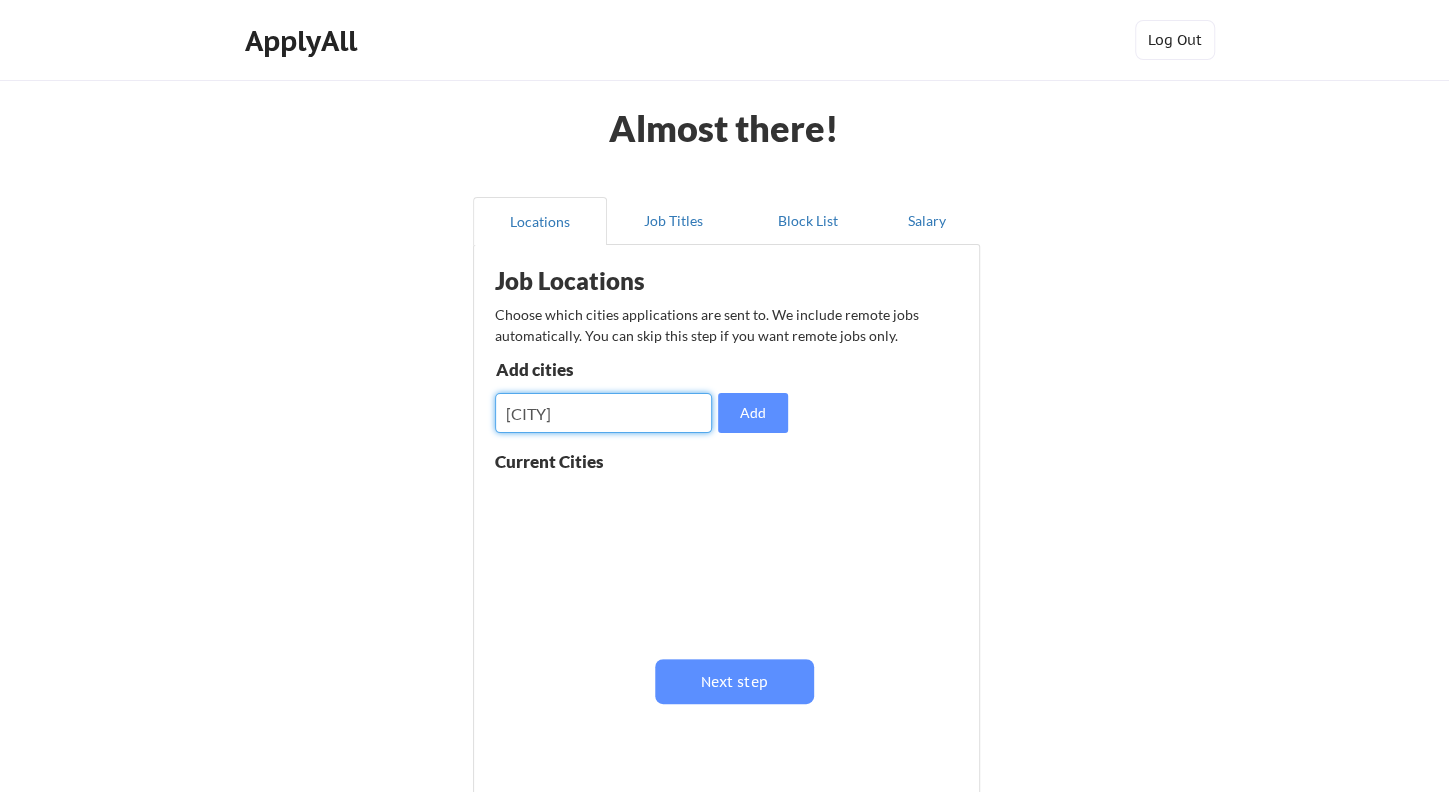 click at bounding box center (604, 413) 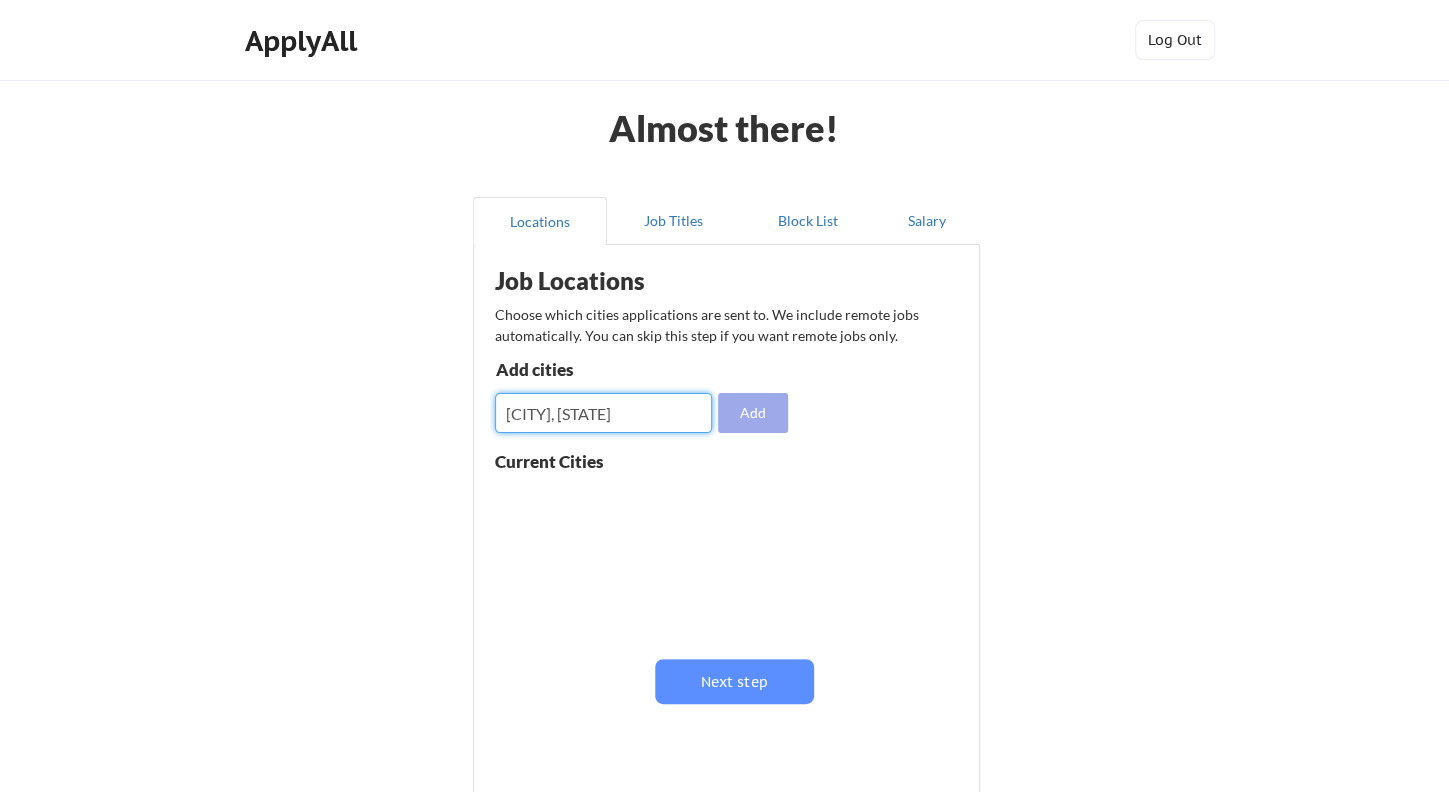 type on "Greensboro, NC" 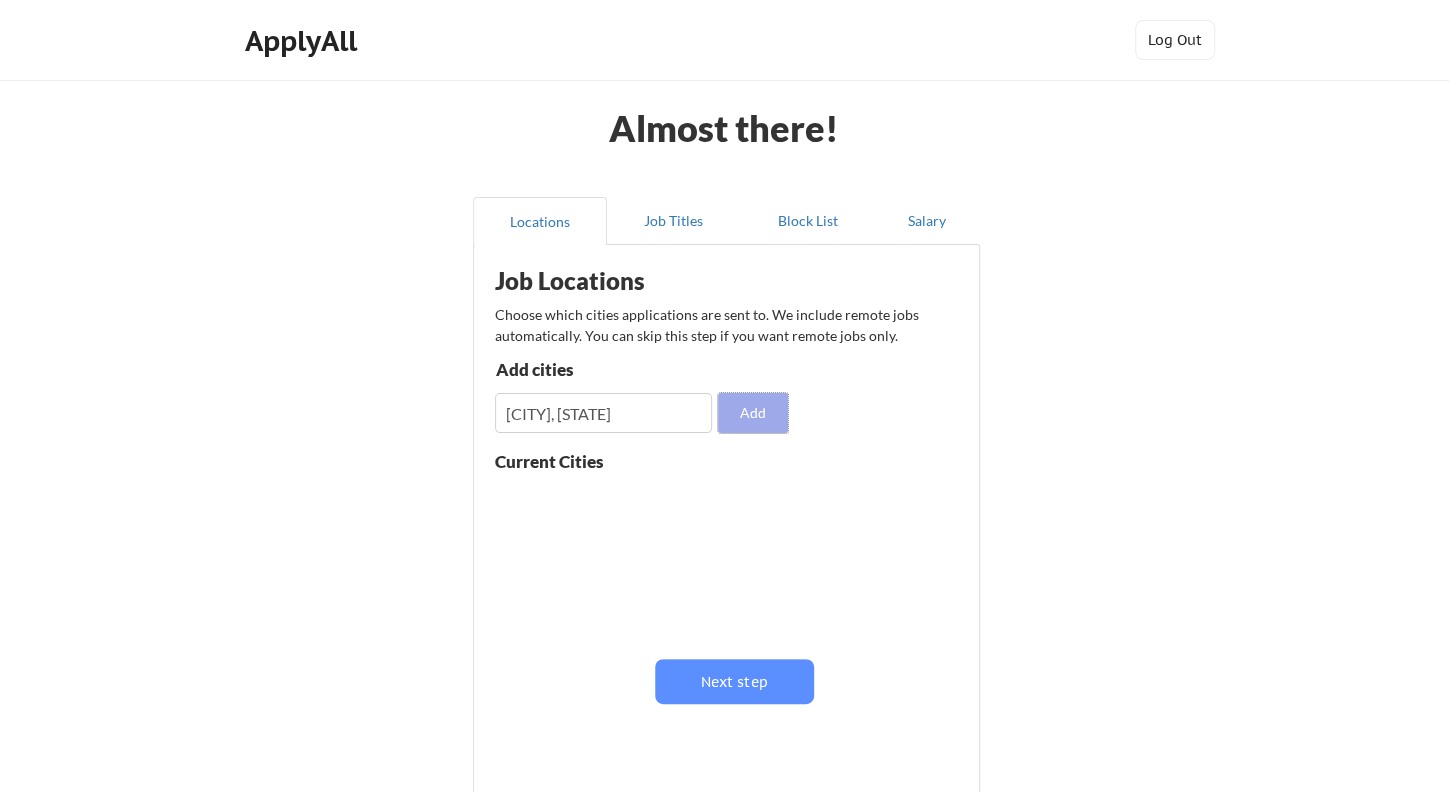 click on "Add" at bounding box center [753, 413] 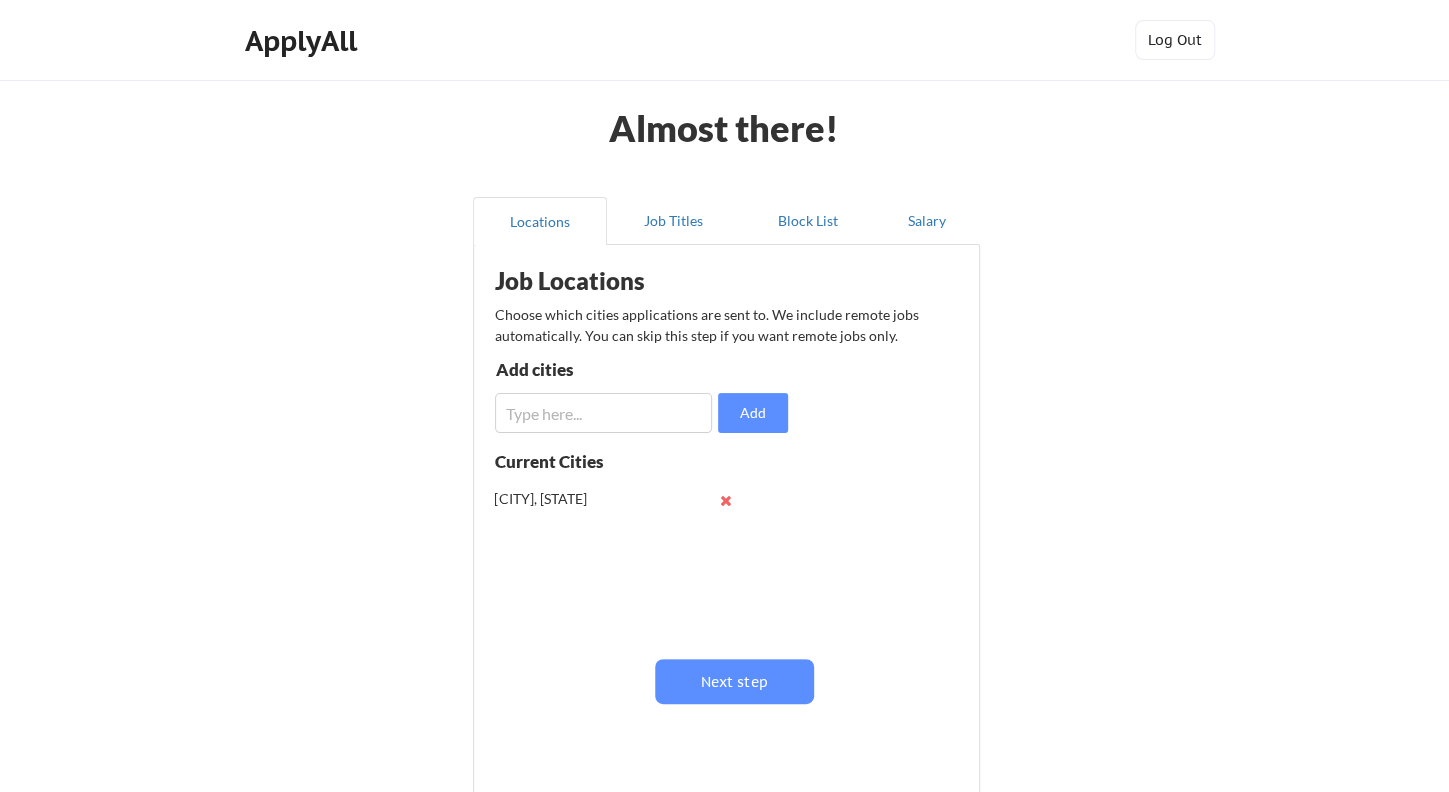 click at bounding box center [604, 413] 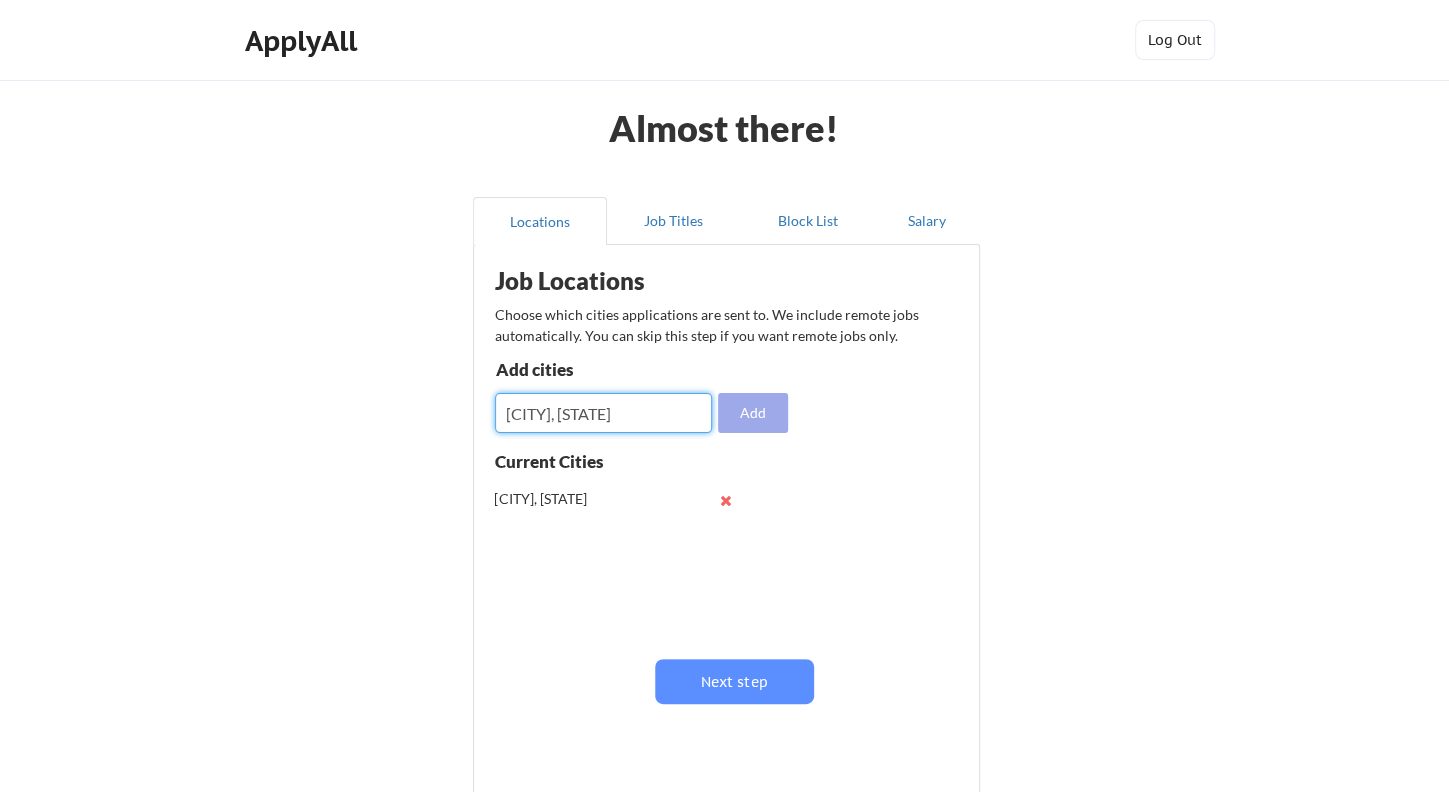 type on "Hartford, CT" 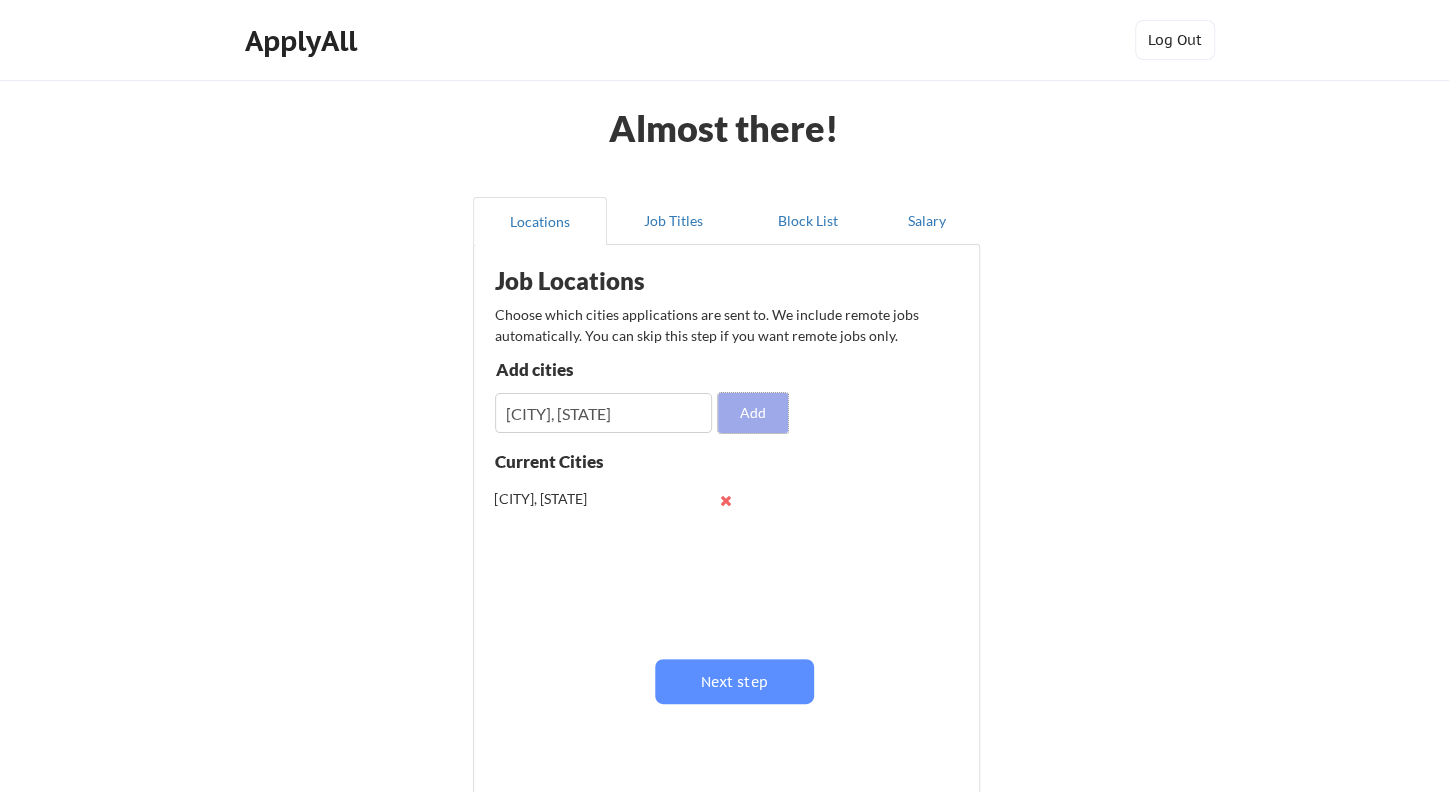 click on "Add" at bounding box center (753, 413) 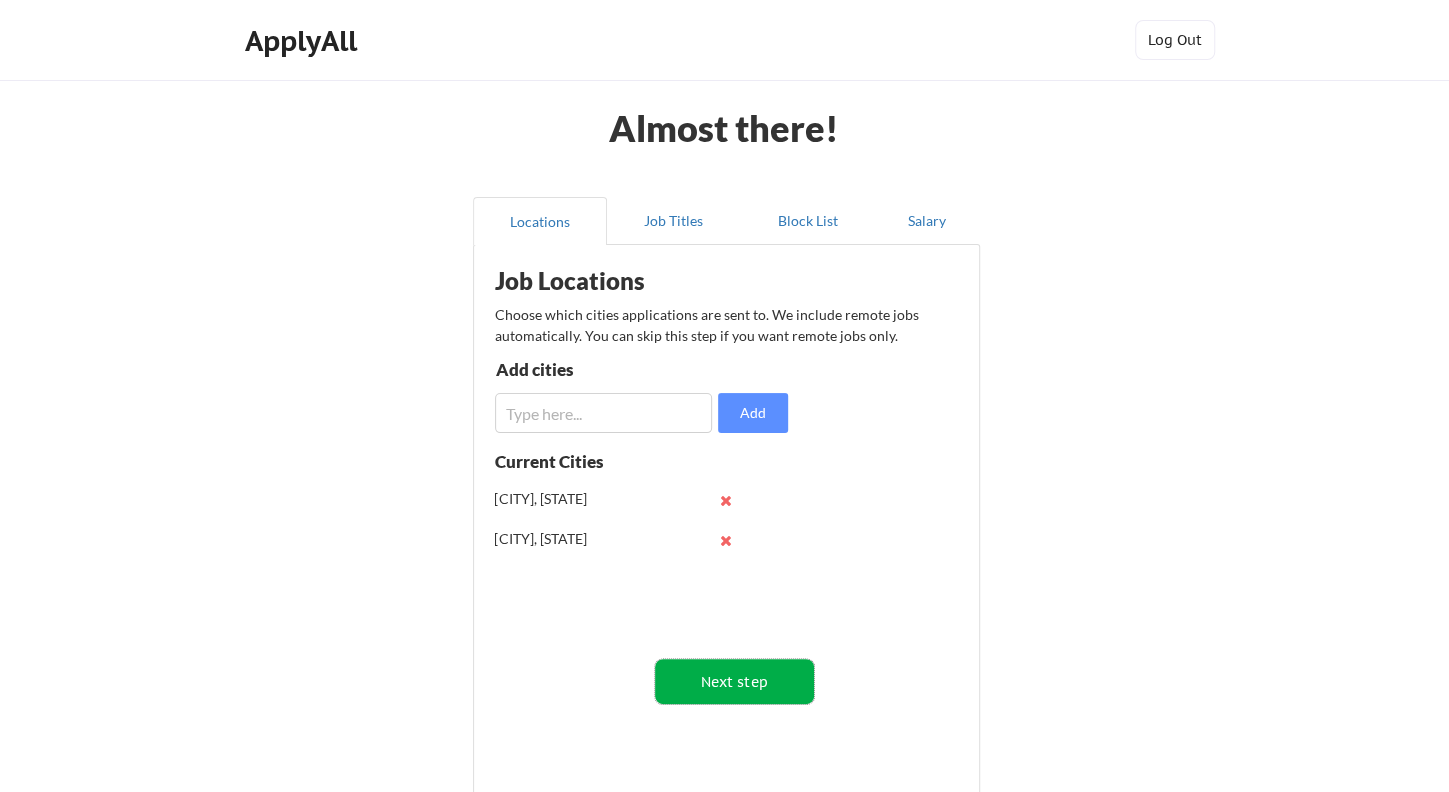 click on "Next step" at bounding box center (734, 681) 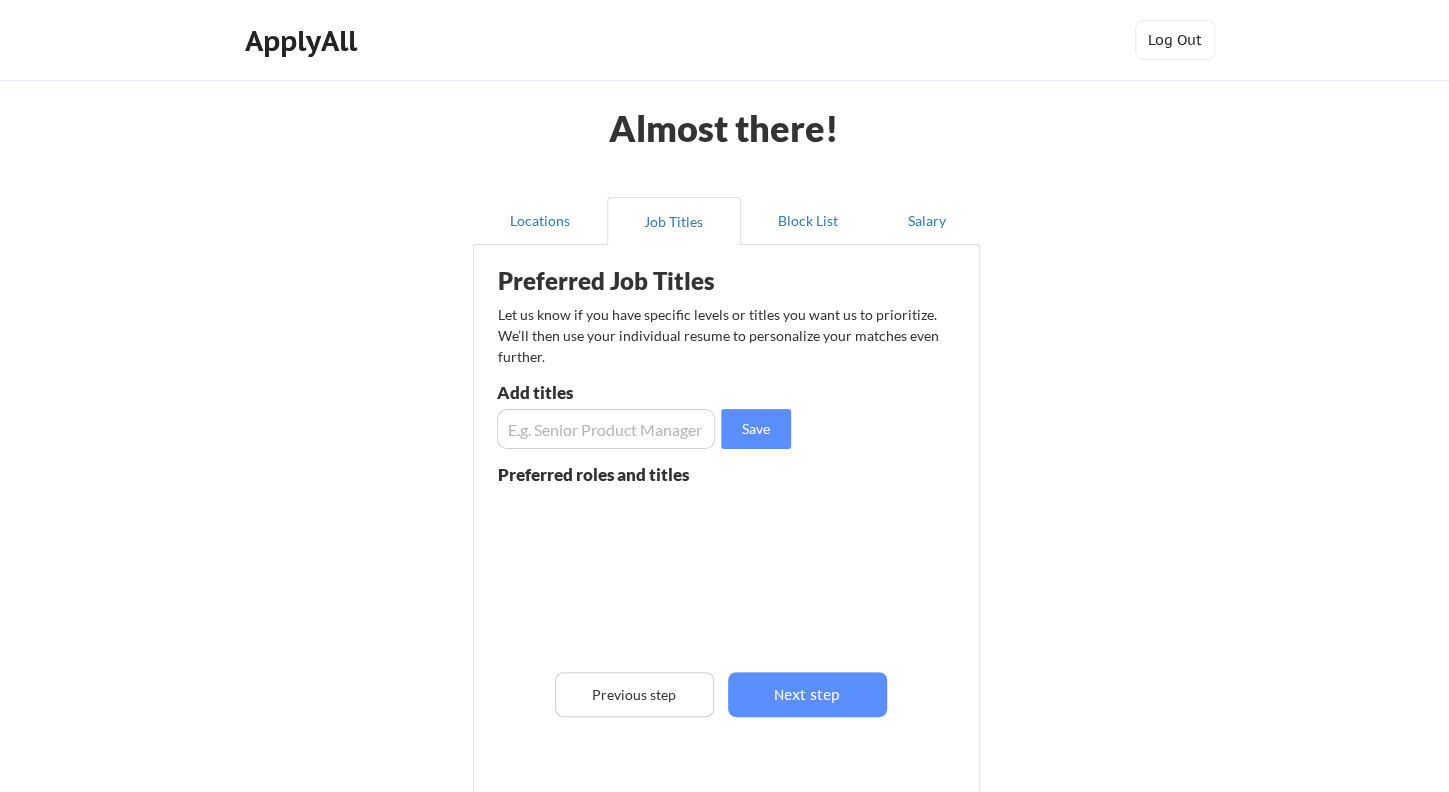 click at bounding box center (606, 429) 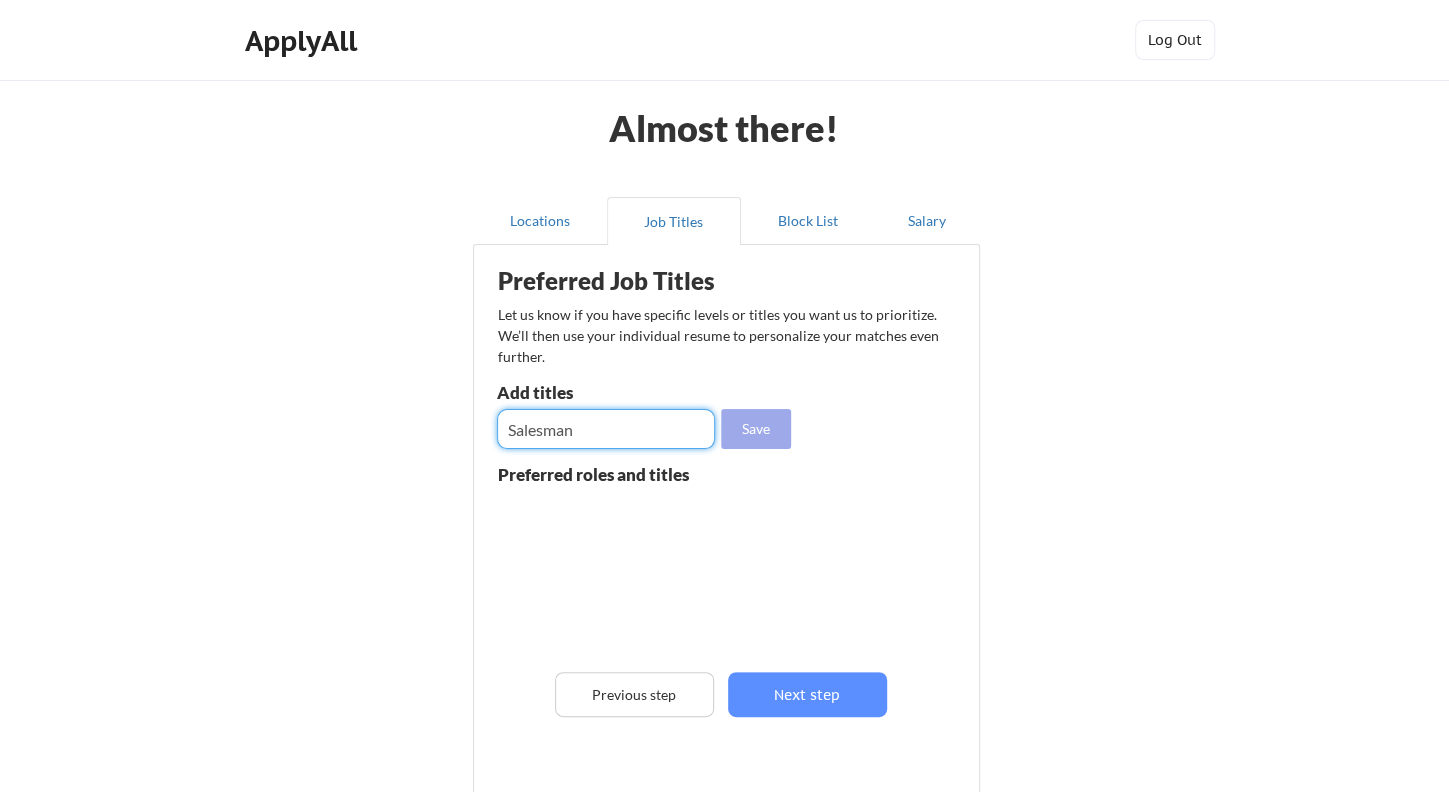 type on "Salesman" 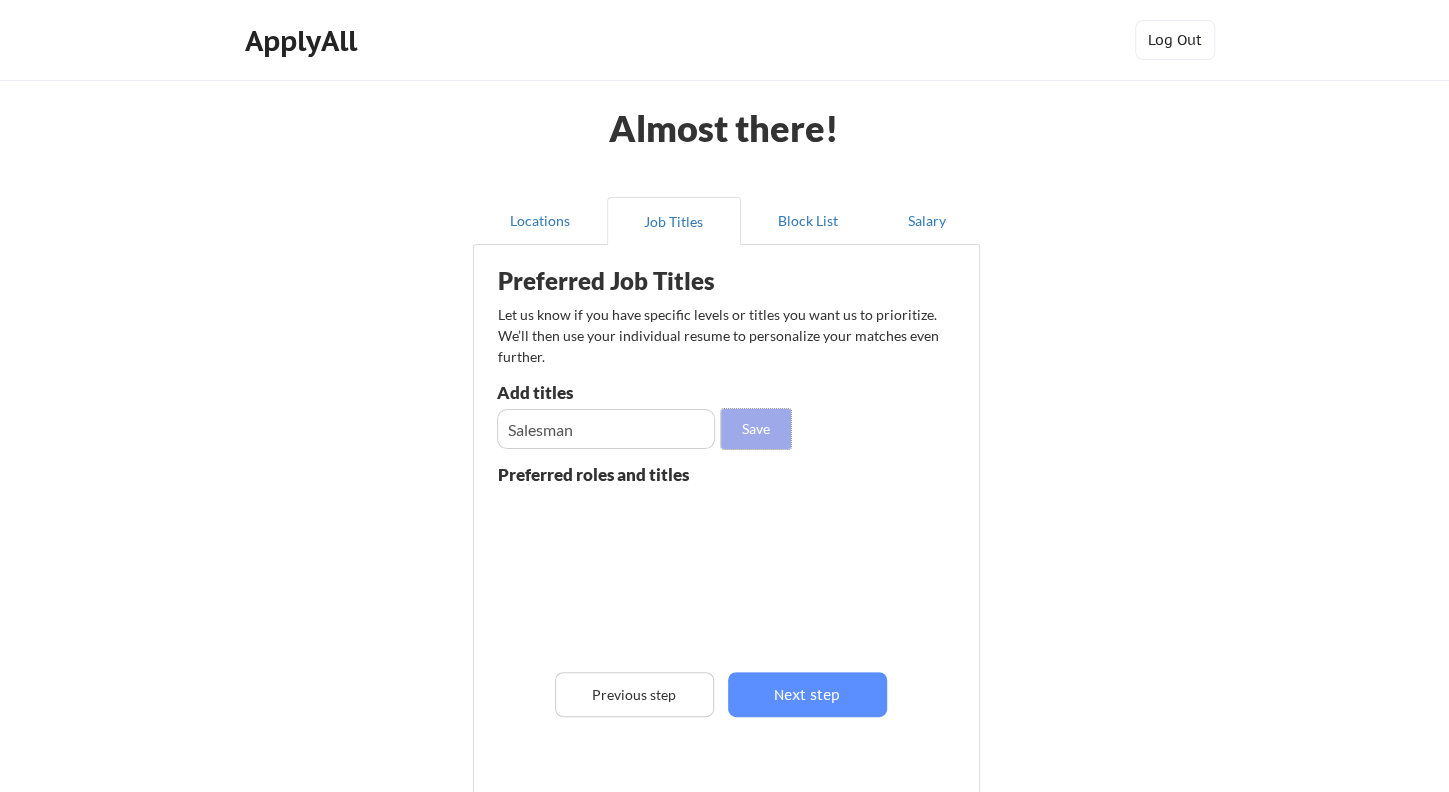 click on "Save" at bounding box center (756, 429) 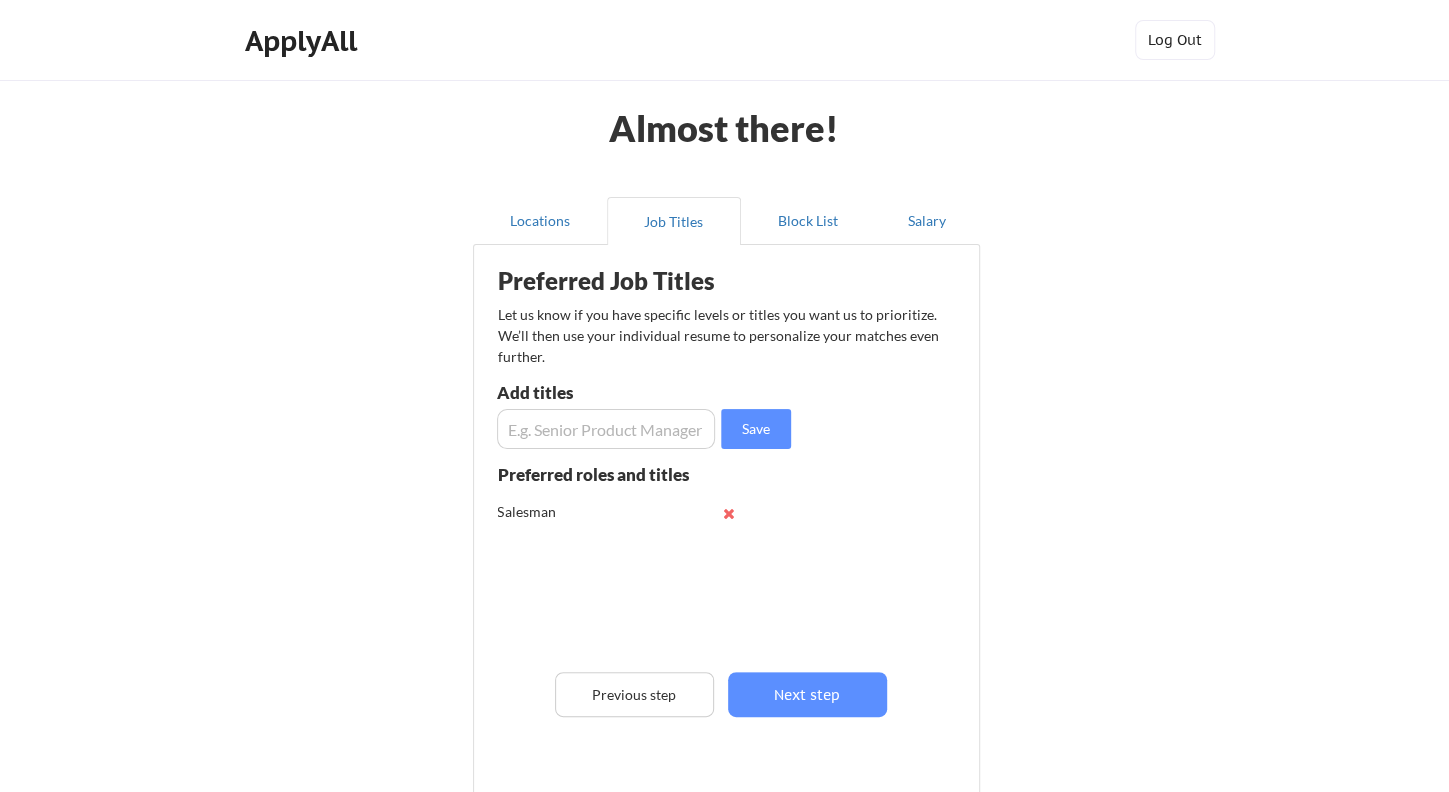 click at bounding box center (606, 429) 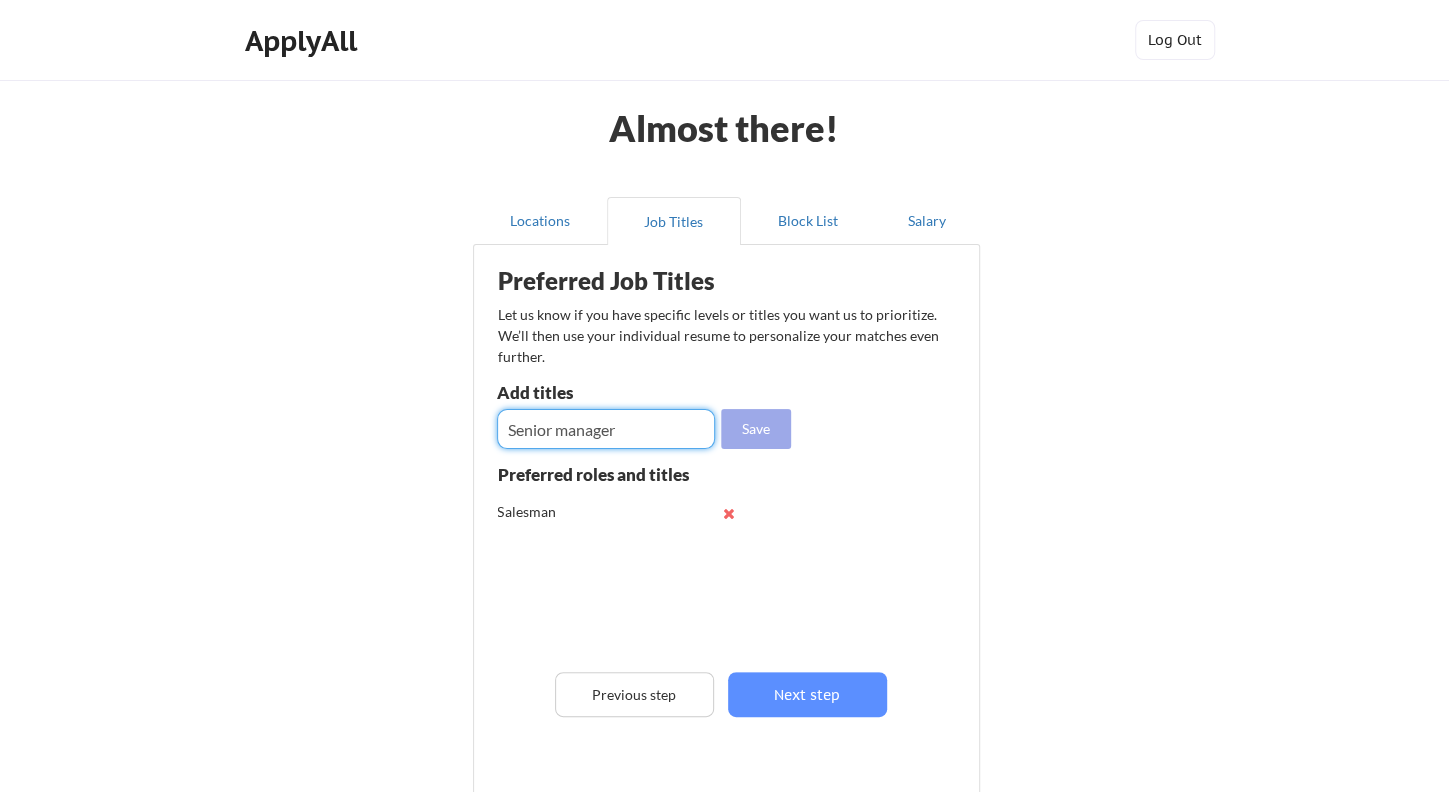 type on "Senior manager" 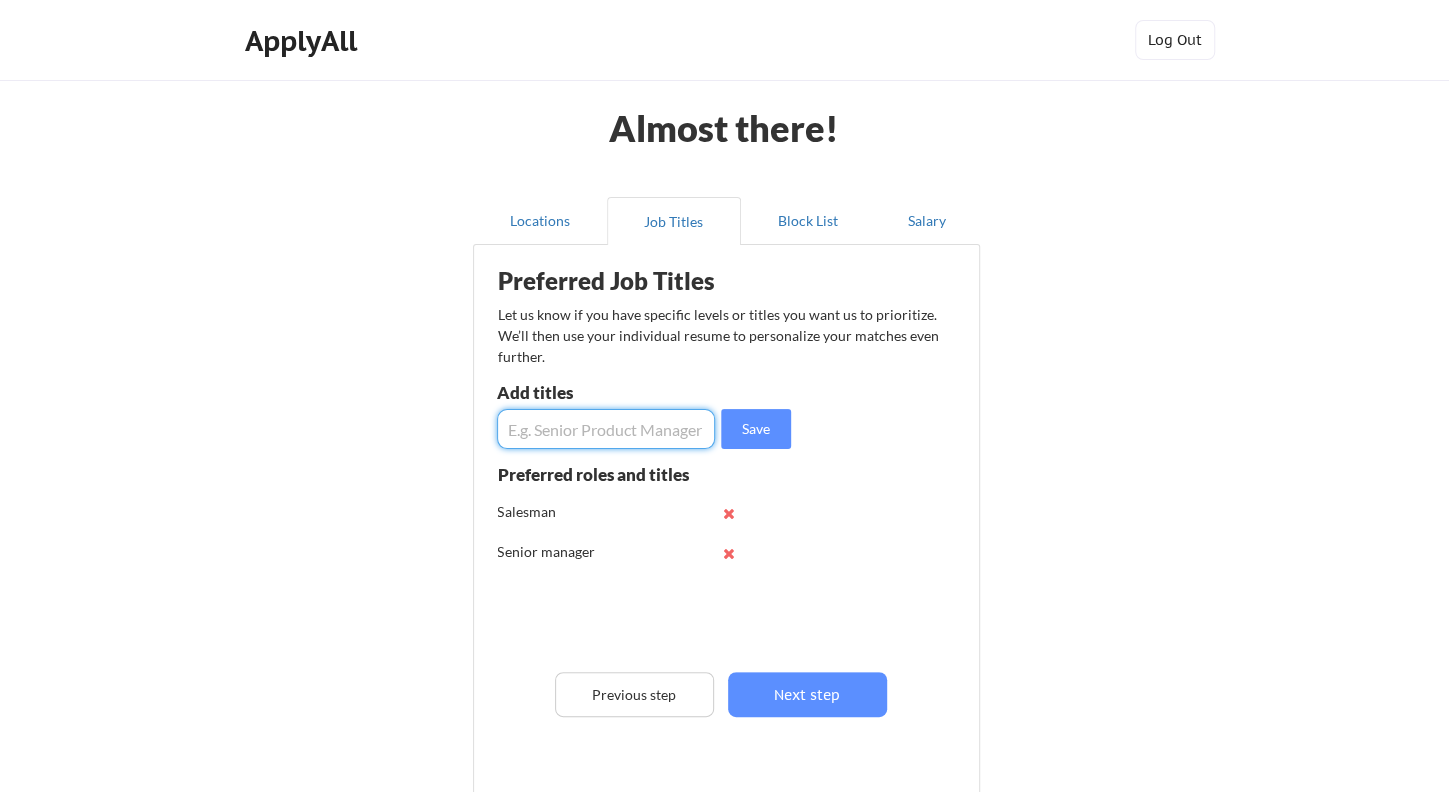 click at bounding box center (606, 429) 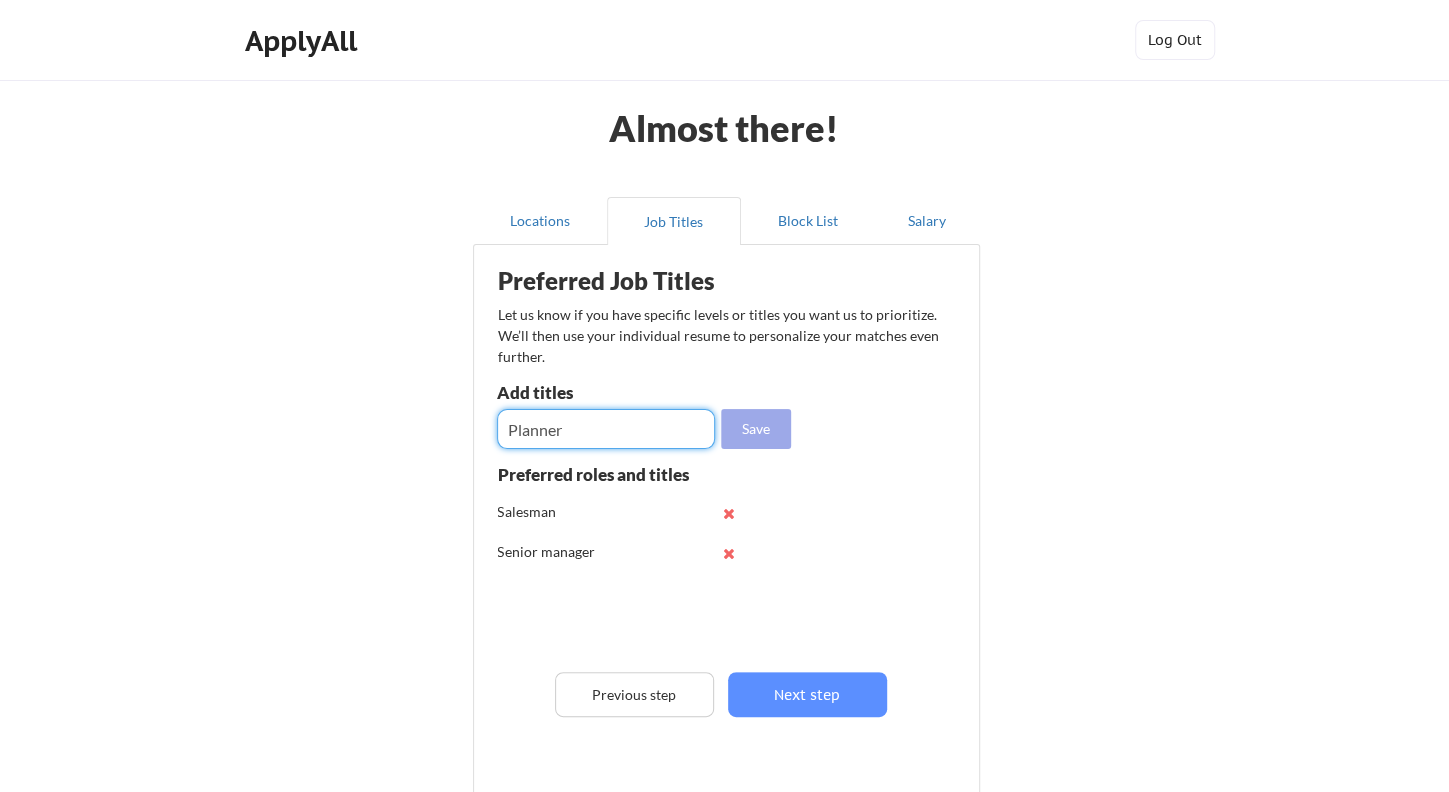type on "Planner" 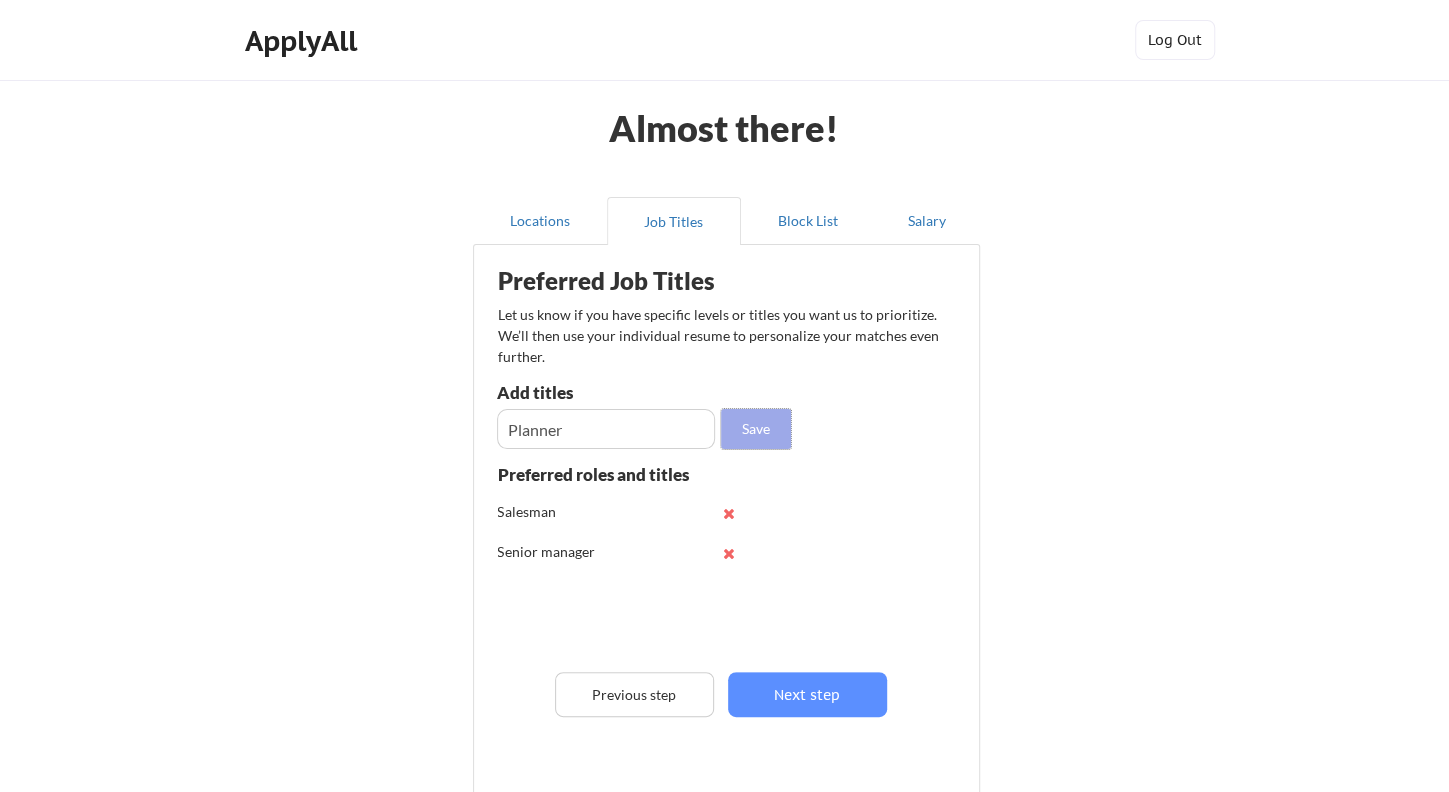 click on "Save" at bounding box center (756, 429) 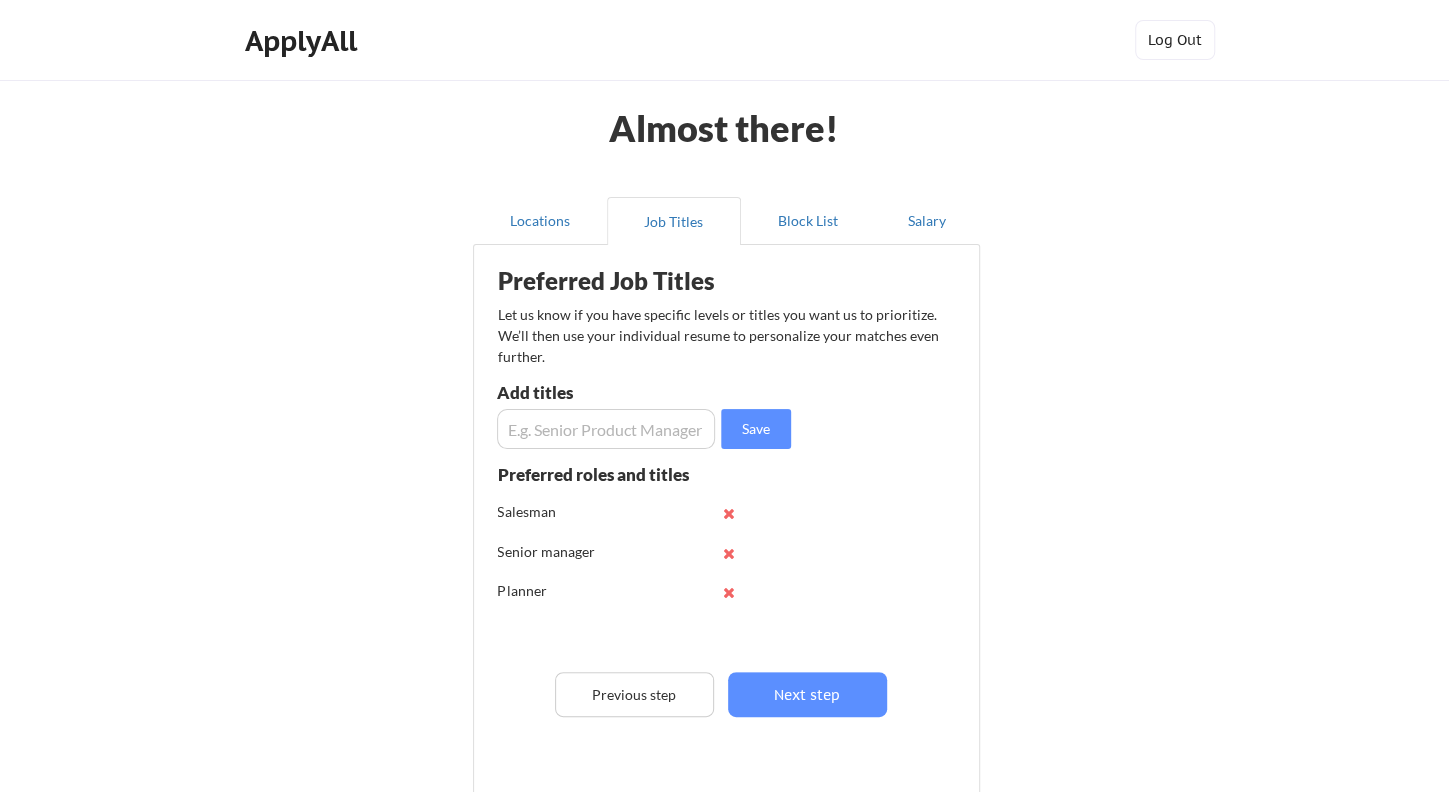click at bounding box center (606, 429) 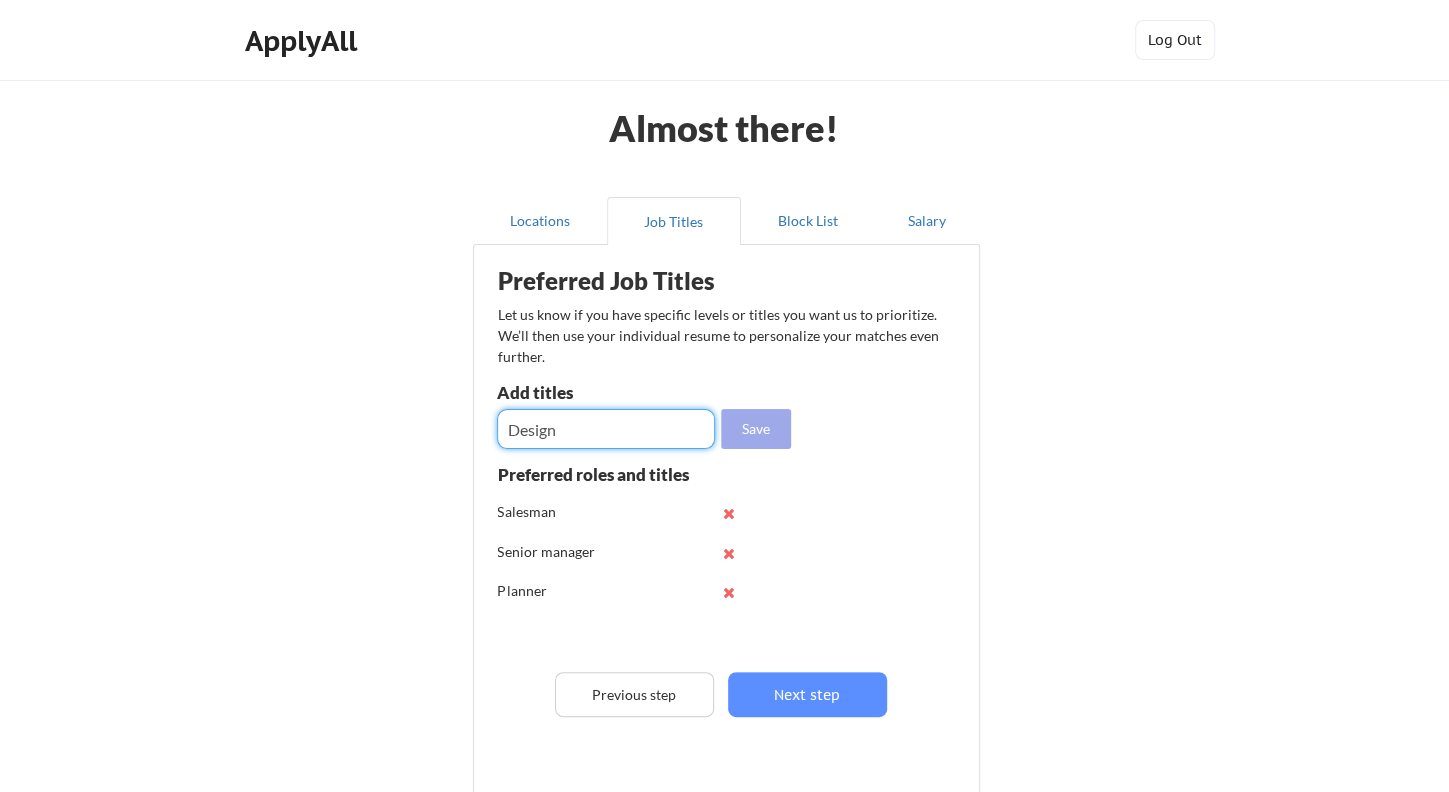 type on "Design" 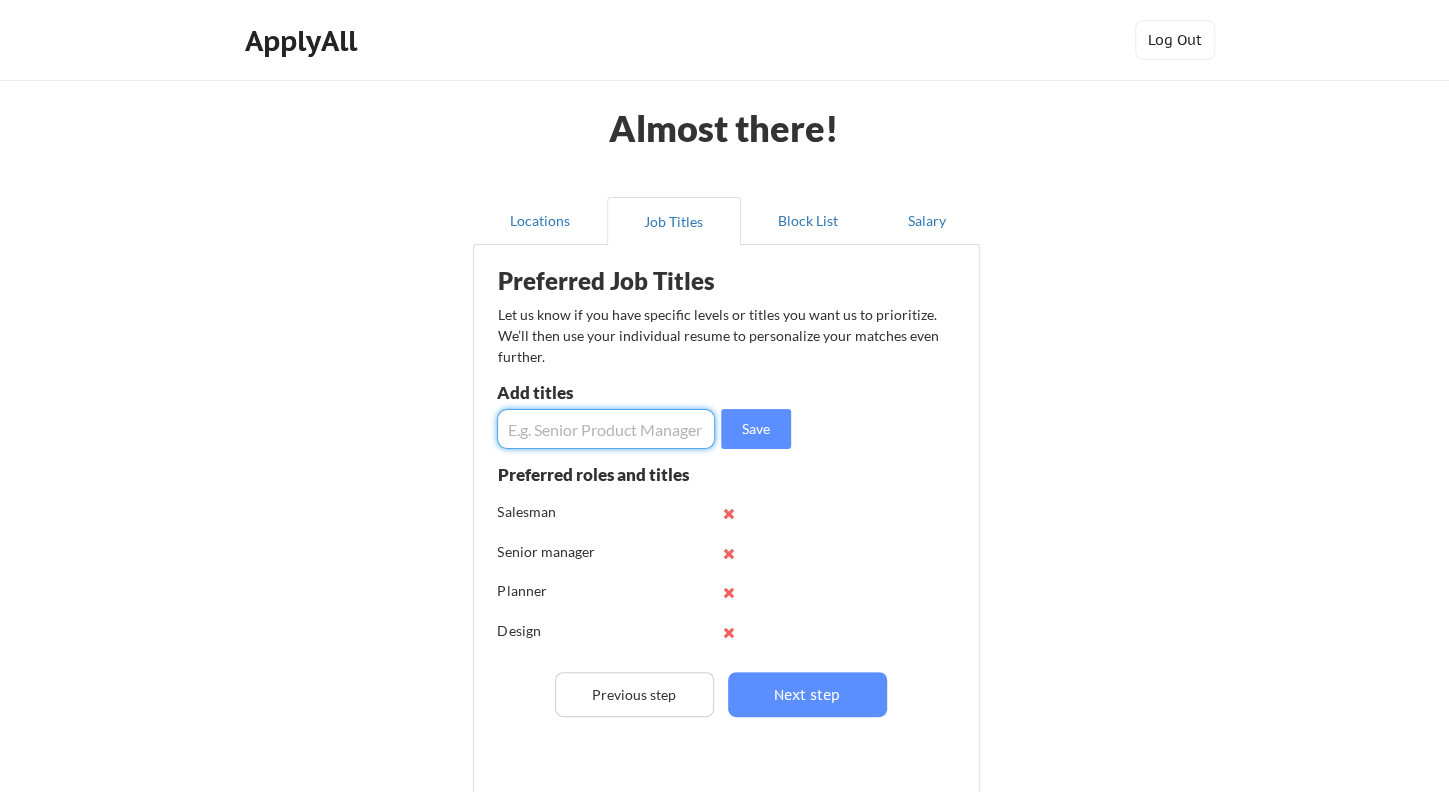 click at bounding box center [606, 429] 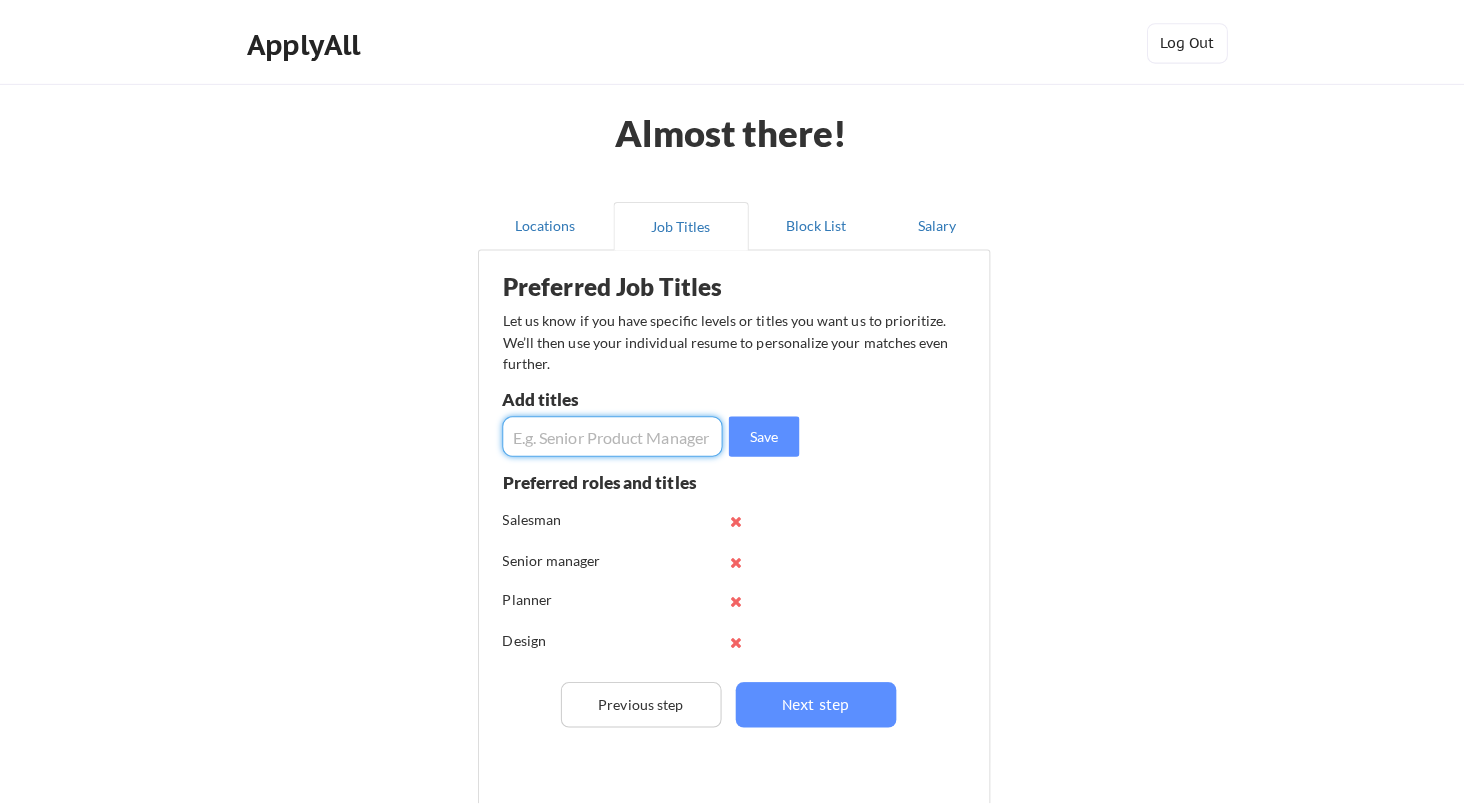 scroll, scrollTop: 1, scrollLeft: 0, axis: vertical 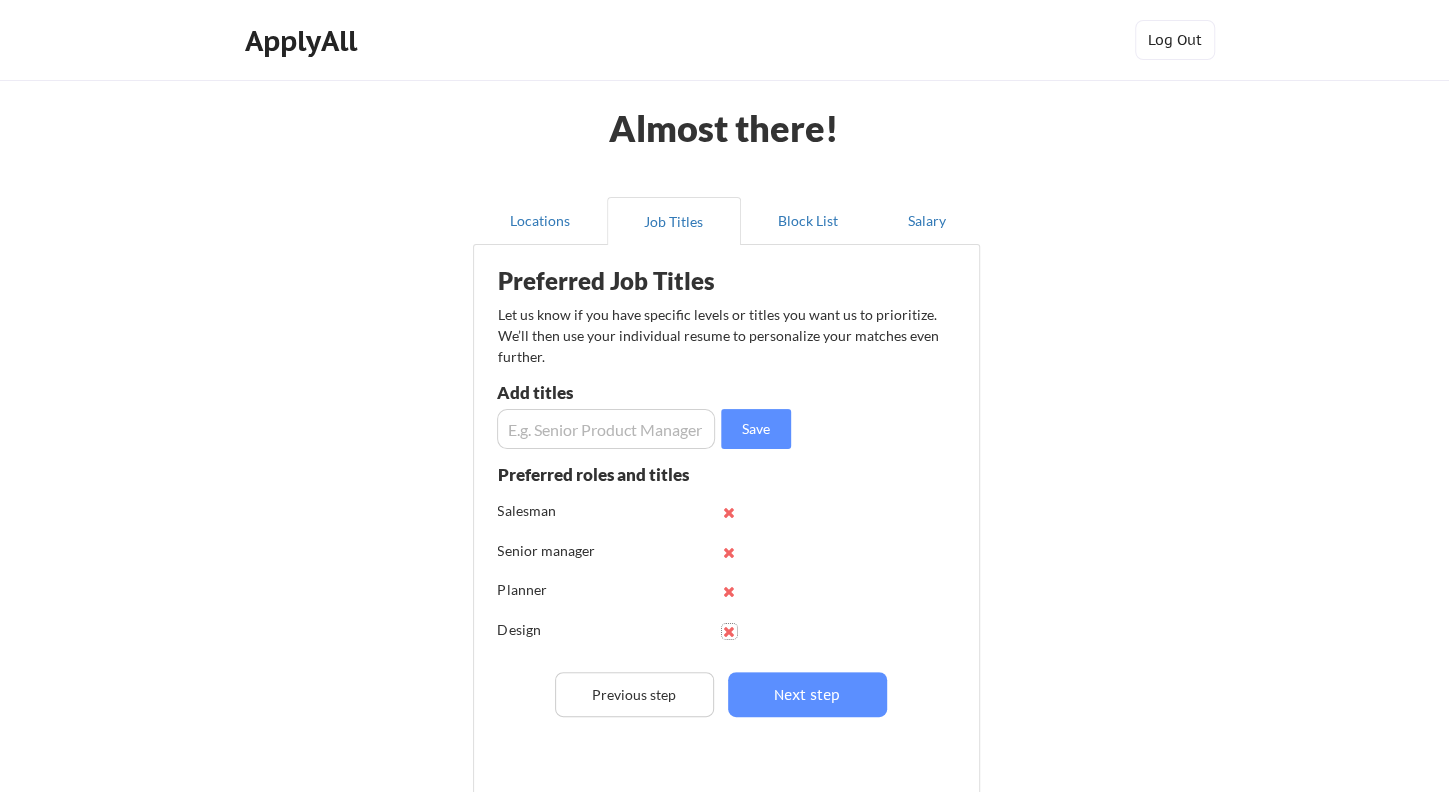 click at bounding box center (729, 631) 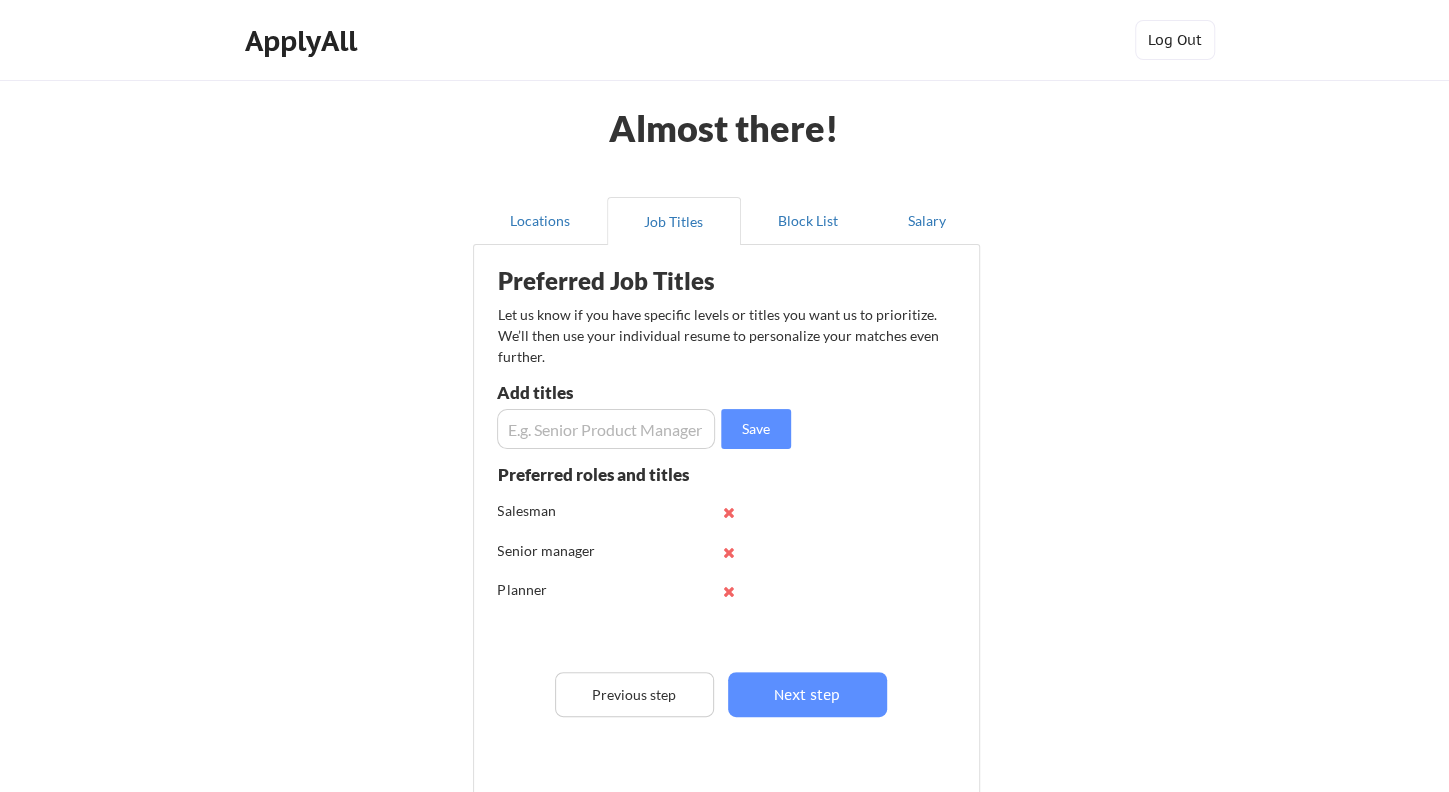 click at bounding box center (606, 429) 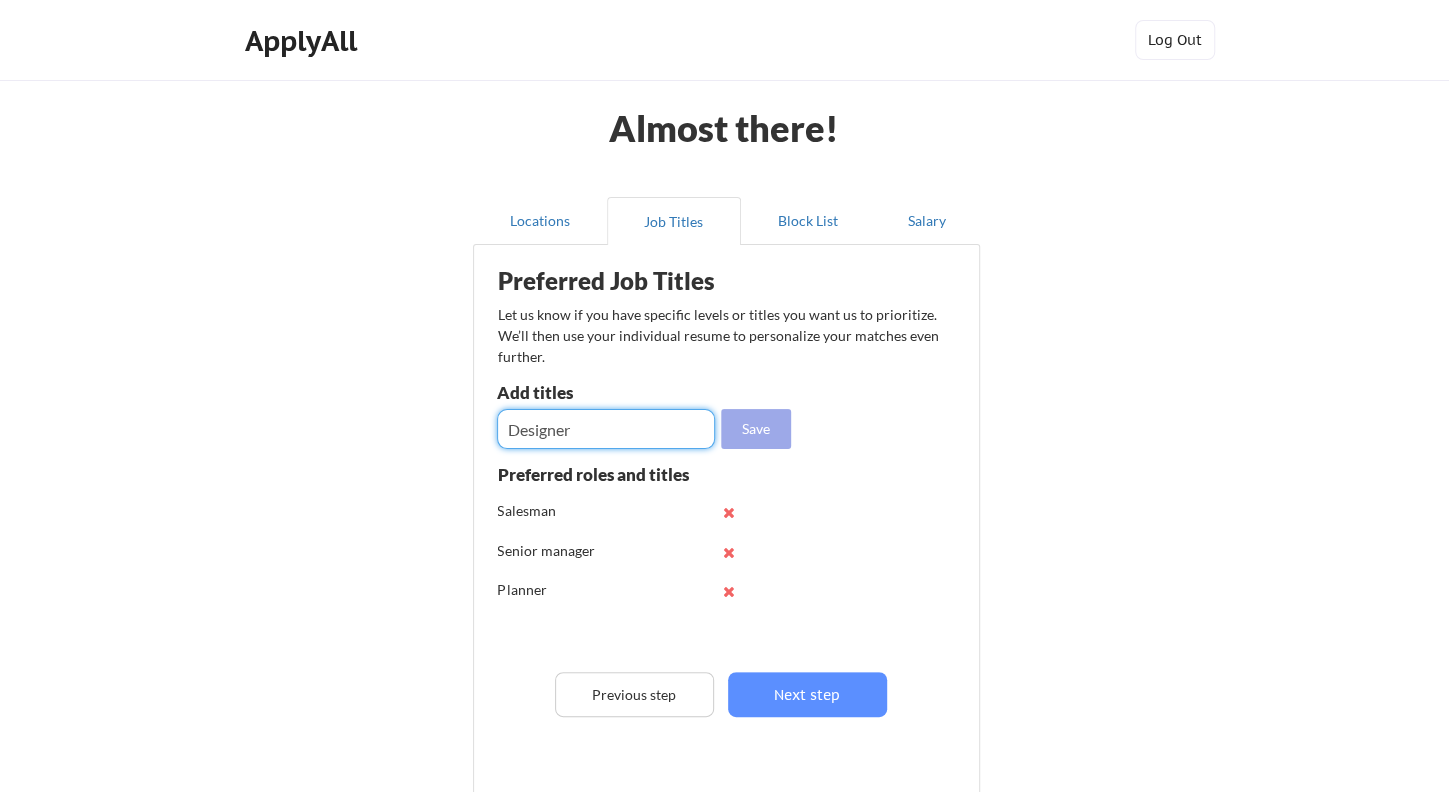 type on "Designer" 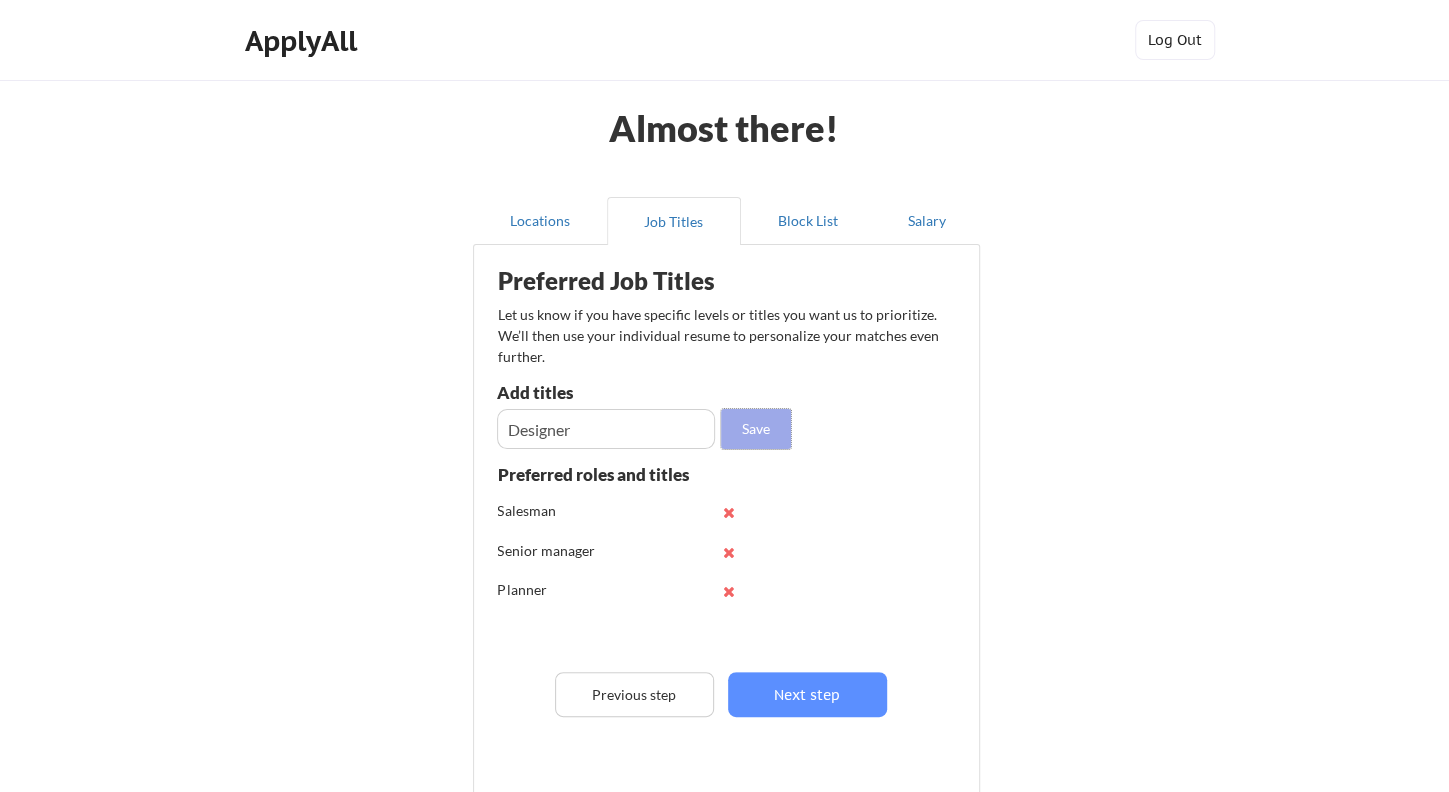 click on "Save" at bounding box center (756, 429) 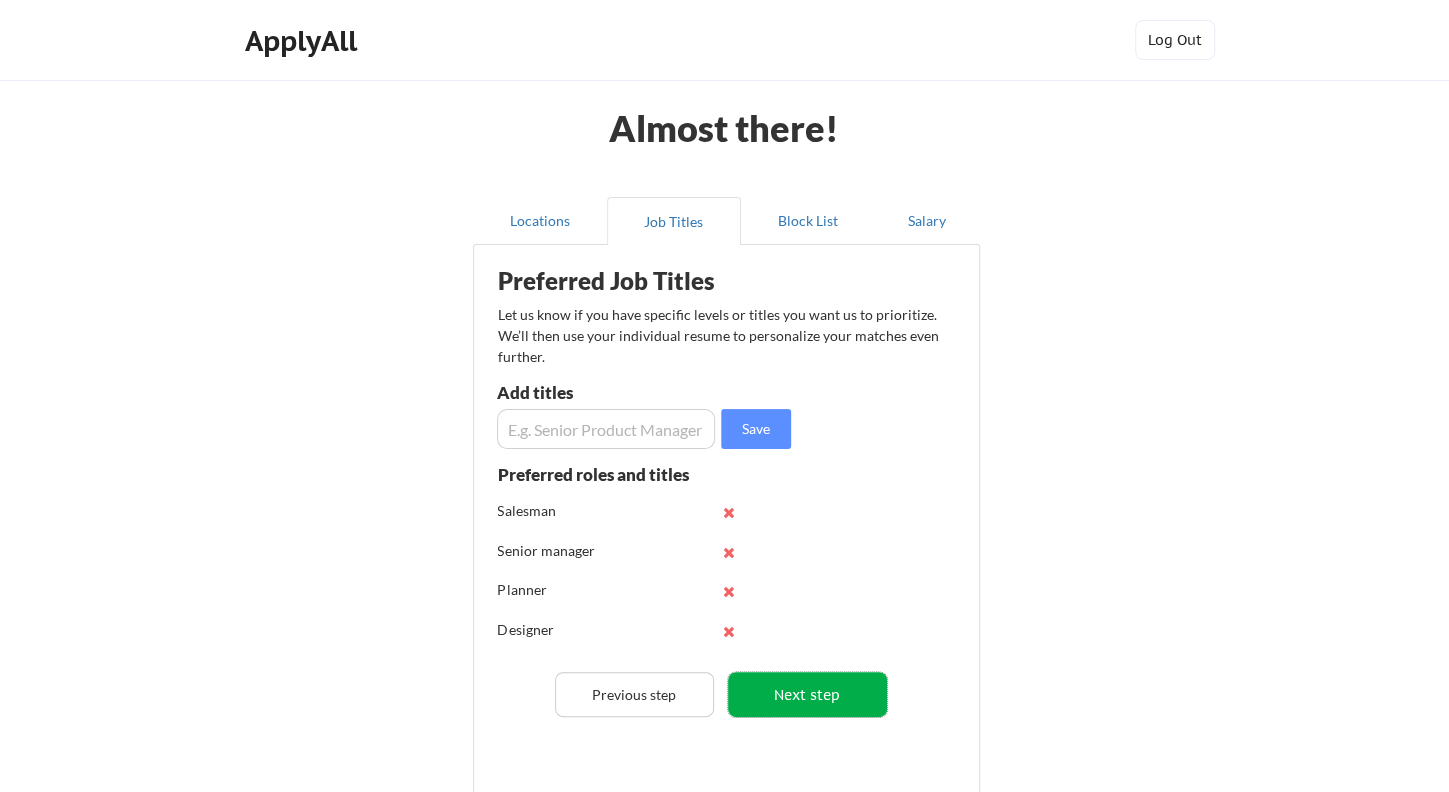 click on "Next step" at bounding box center [807, 694] 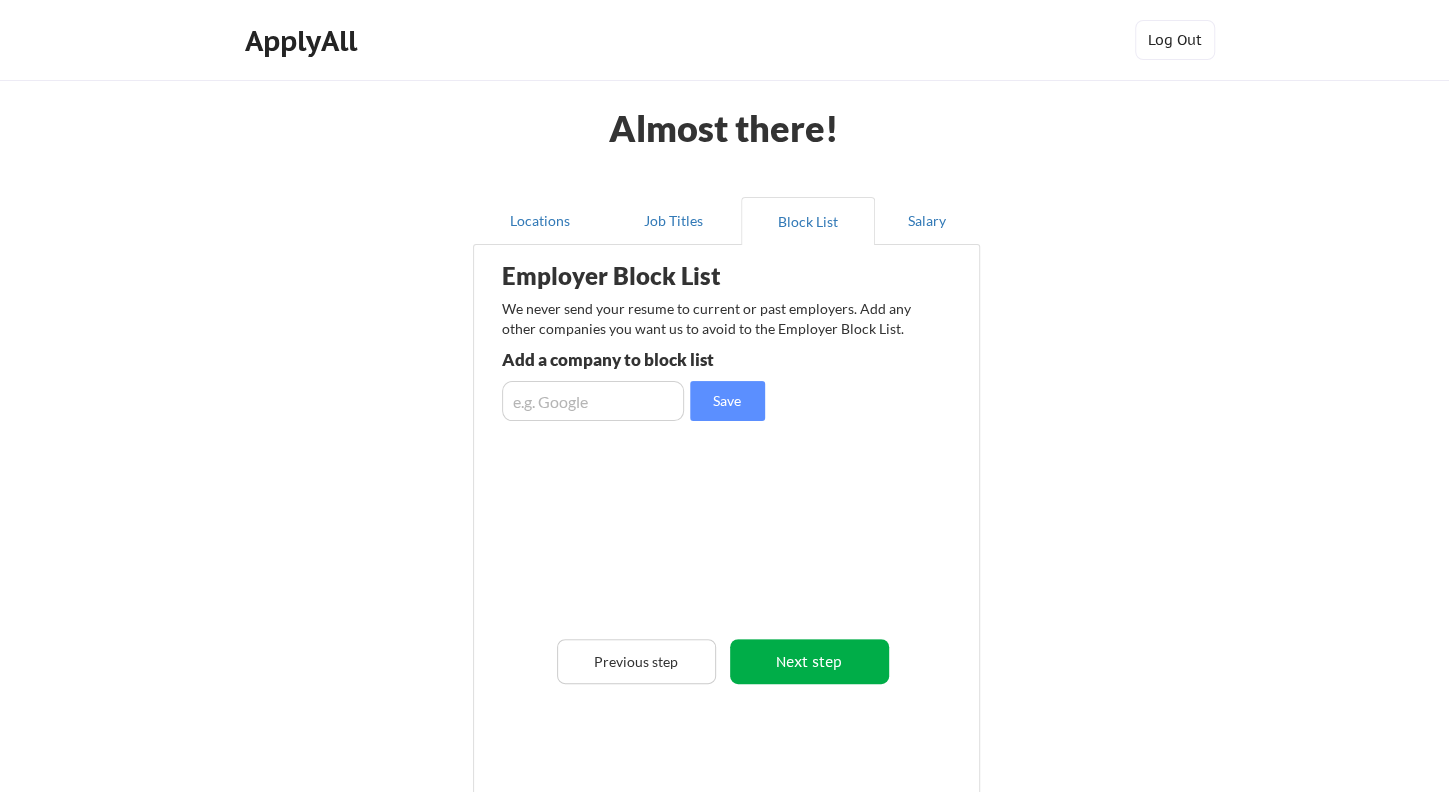 click on "Next step" at bounding box center (809, 661) 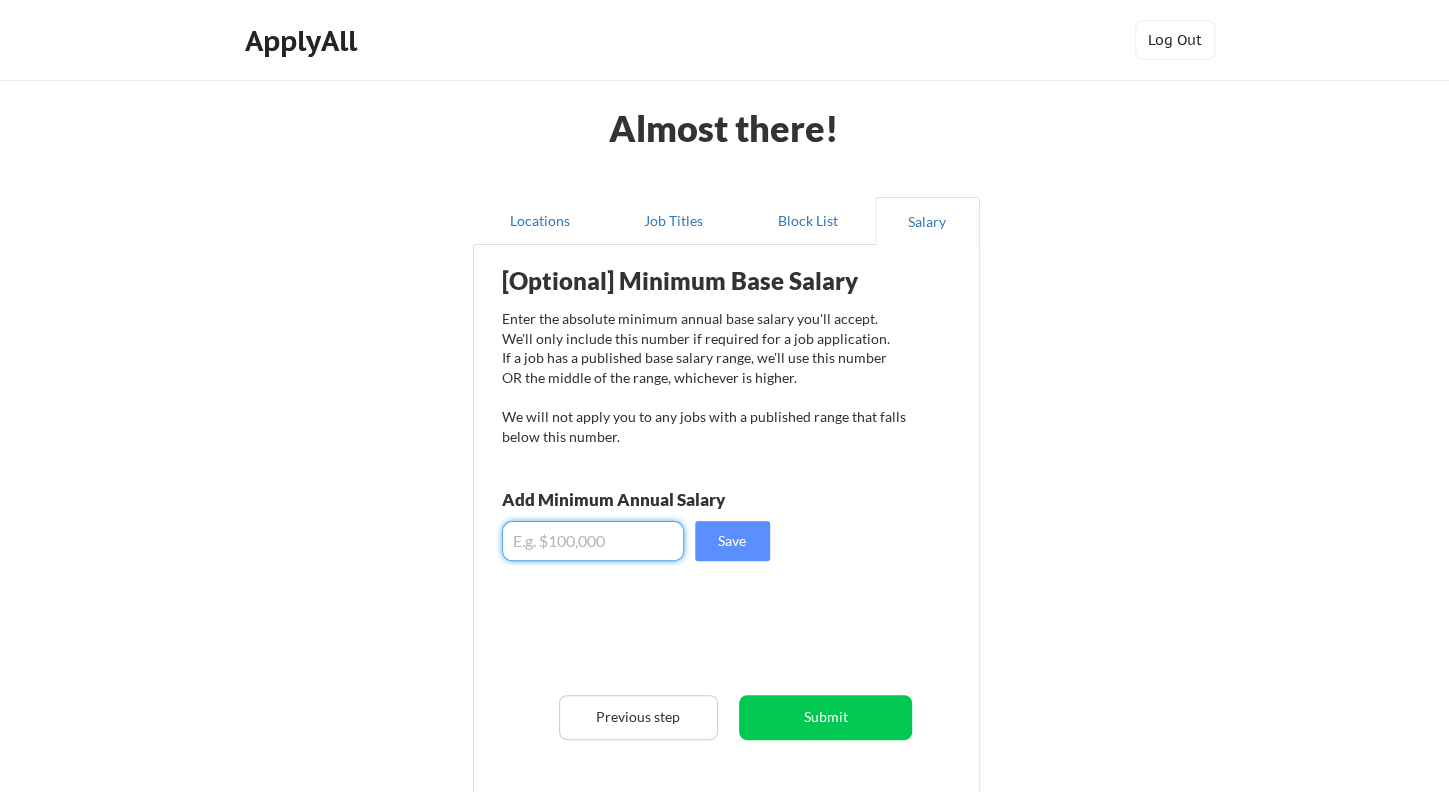 click at bounding box center [593, 541] 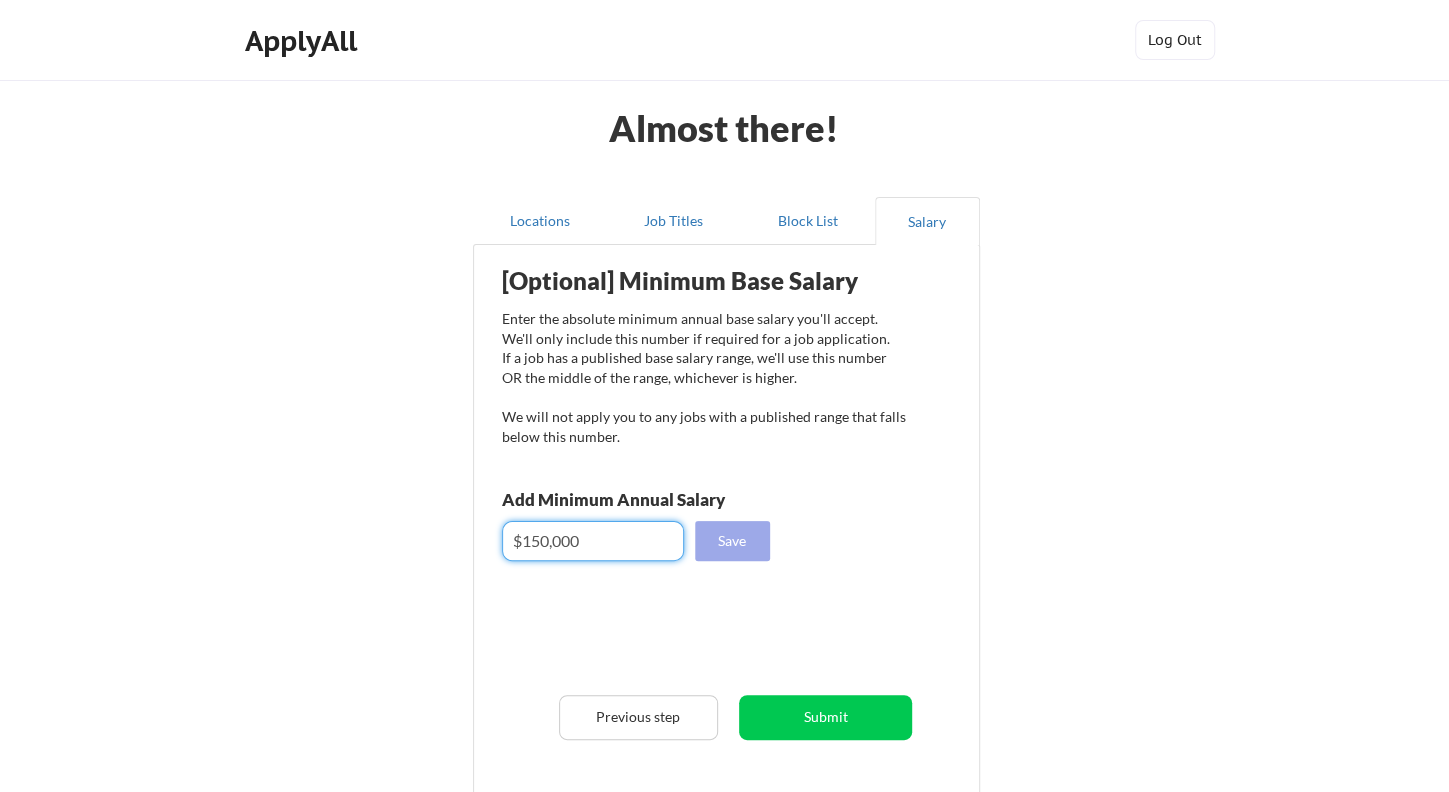 type on "$150,000" 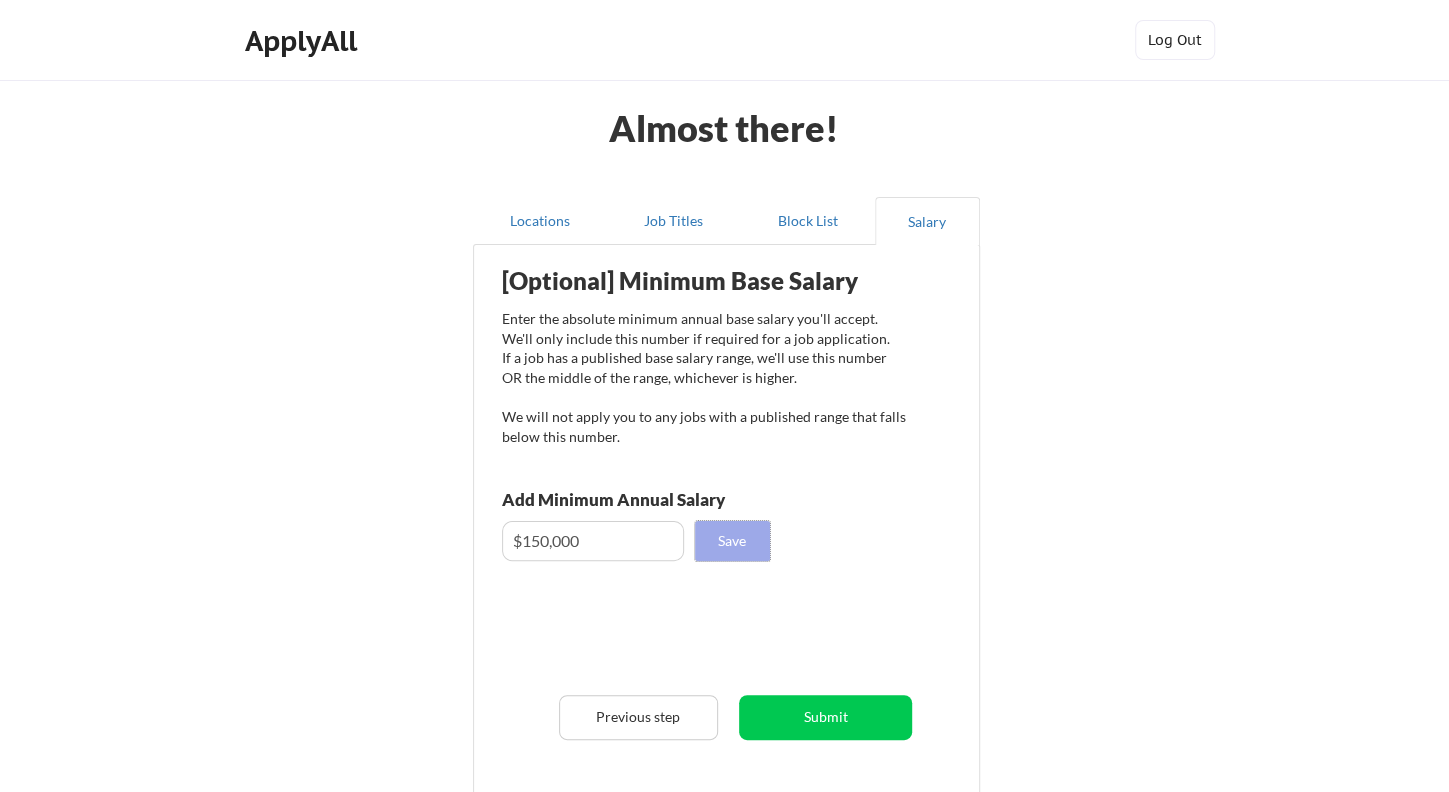 click on "Save" at bounding box center [732, 541] 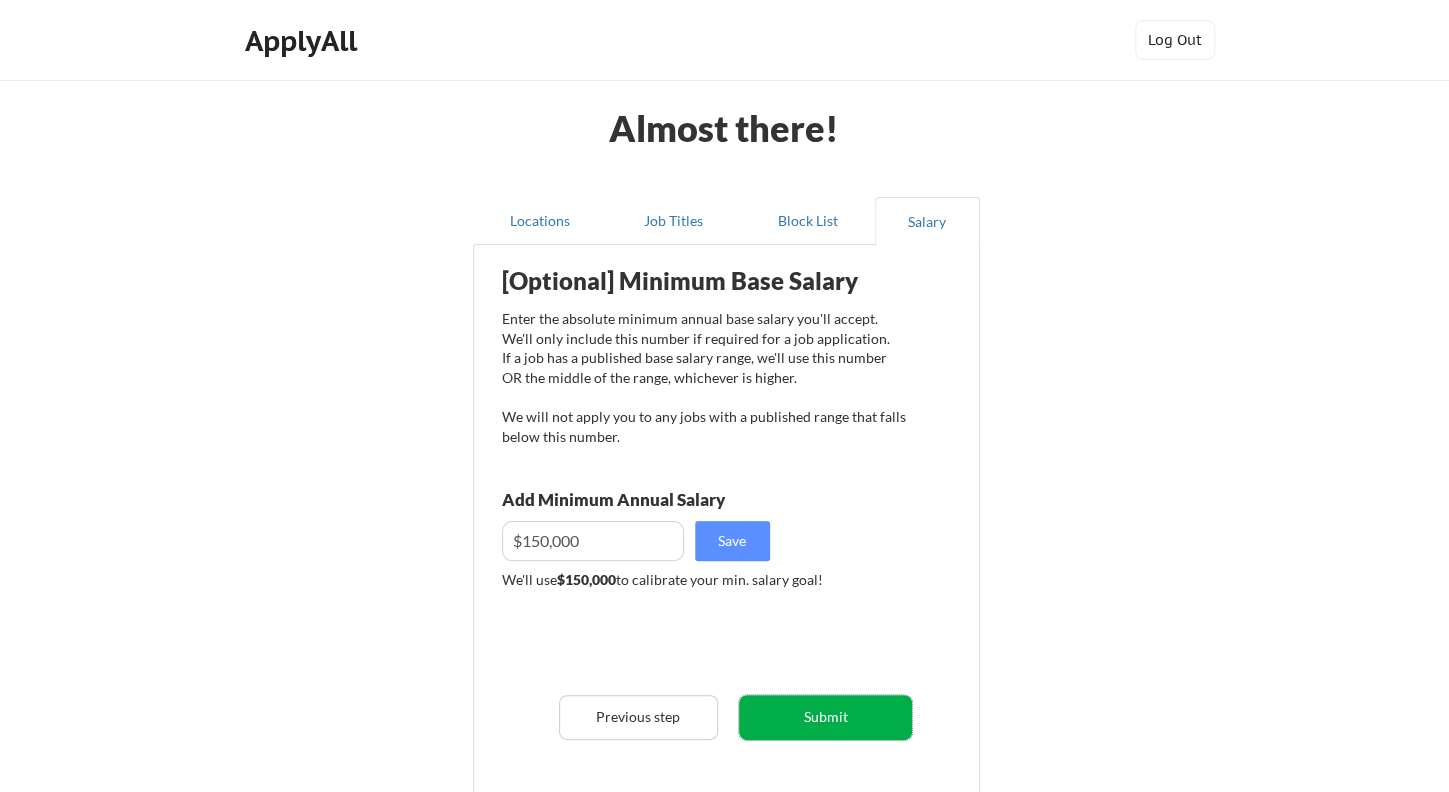 click on "Submit" at bounding box center [825, 717] 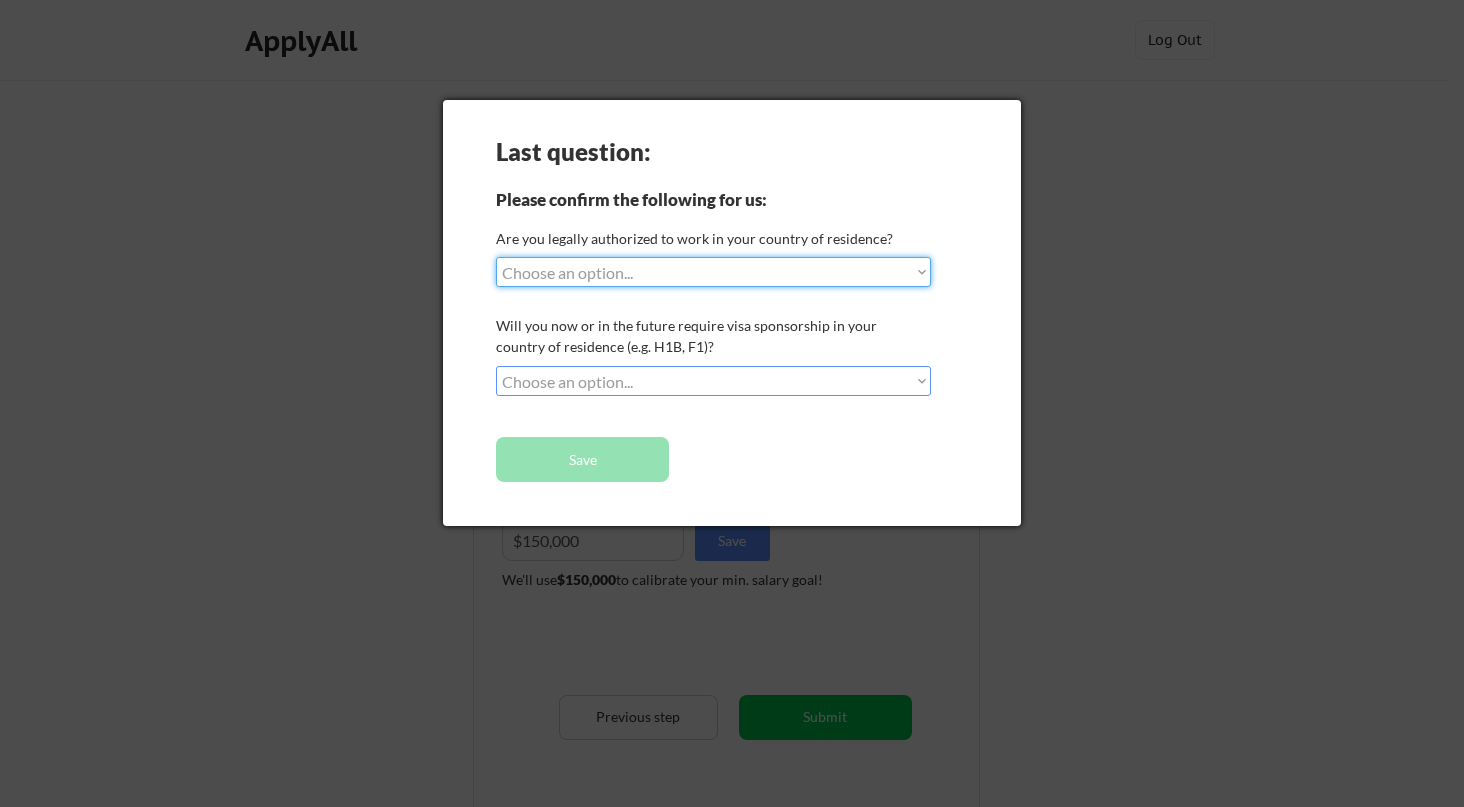 click on "Choose an option... Yes, I am a US Citizen Yes, I am a Canadian Citizen Yes, I am a US Green Card Holder Yes, I am an Other Permanent Resident Yes, I am here on a visa (H1B, OPT, etc.) No, I am not (yet) authorized" at bounding box center (713, 272) 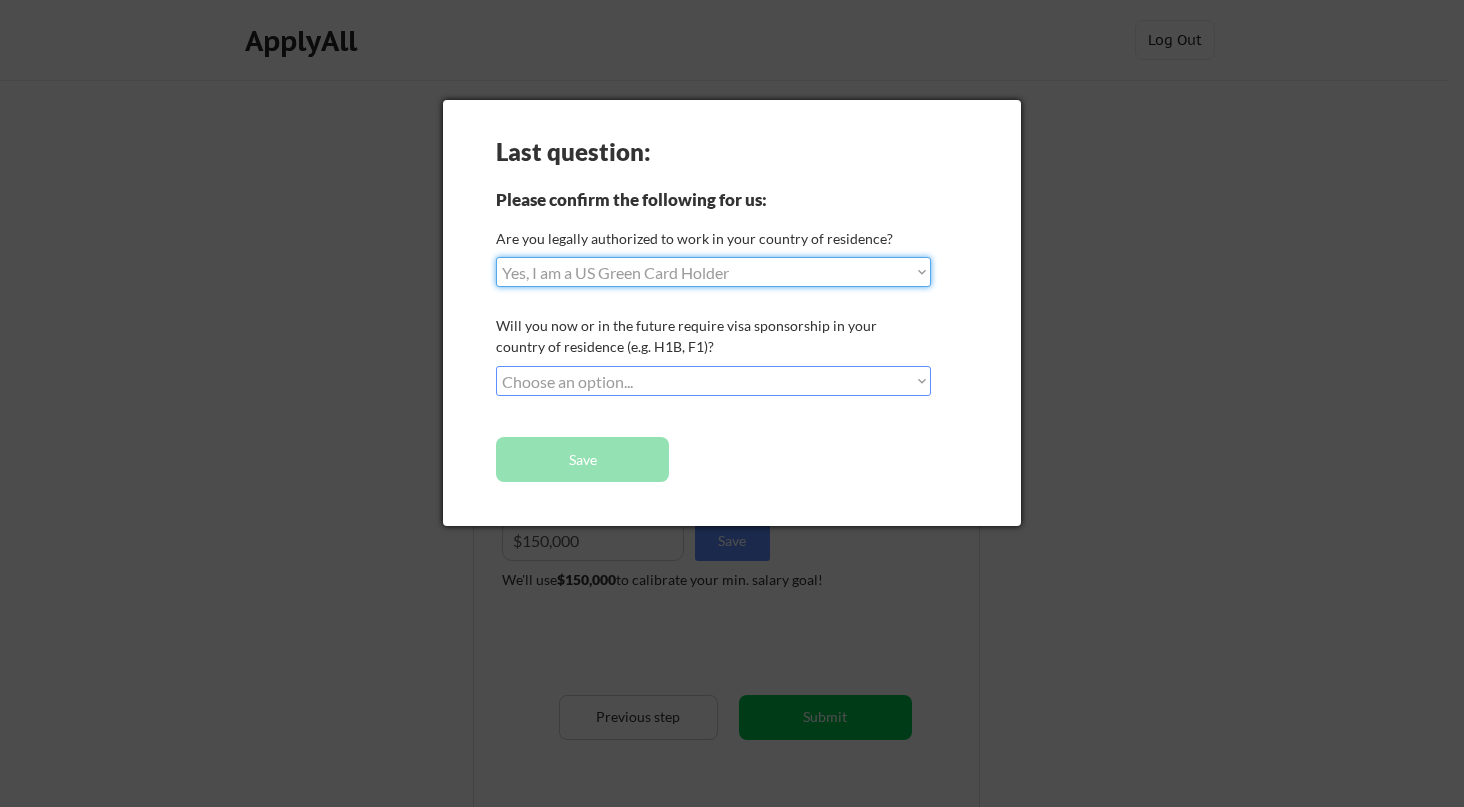 click on "Choose an option... Yes, I am a US Citizen Yes, I am a Canadian Citizen Yes, I am a US Green Card Holder Yes, I am an Other Permanent Resident Yes, I am here on a visa (H1B, OPT, etc.) No, I am not (yet) authorized" at bounding box center [713, 272] 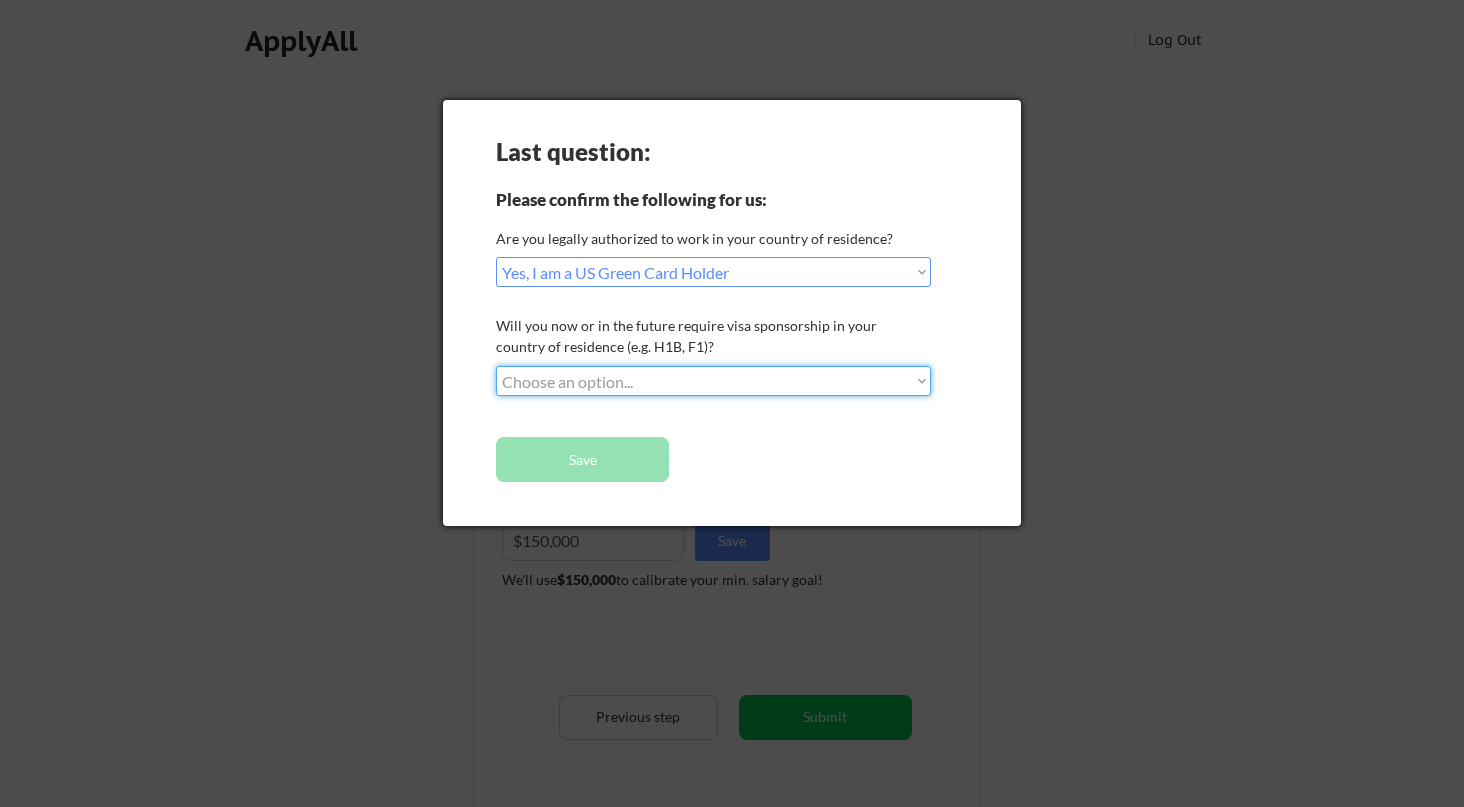 click on "Choose an option... No, I will not need sponsorship Yes, I will need sponsorship" at bounding box center (713, 381) 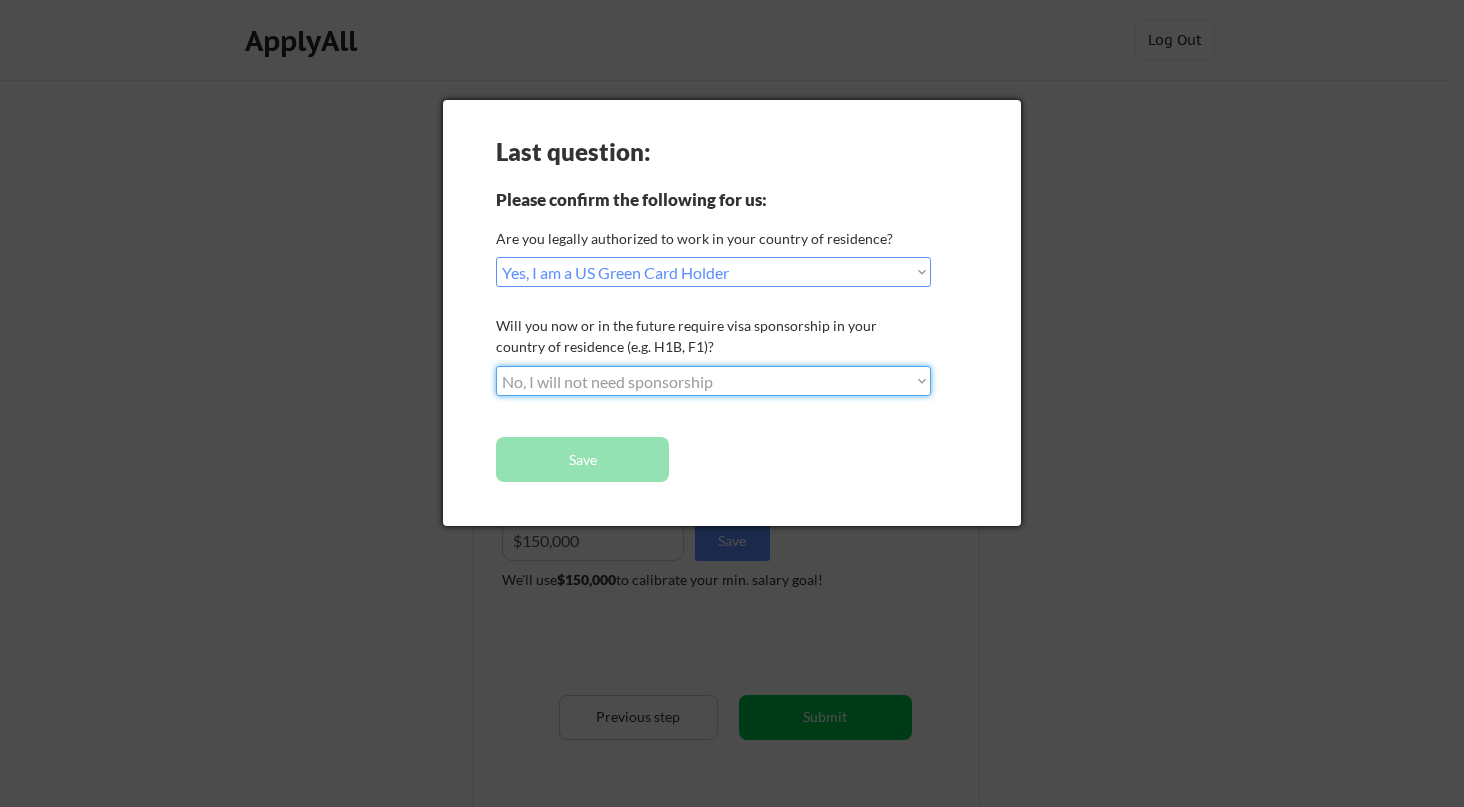 click on "Choose an option... No, I will not need sponsorship Yes, I will need sponsorship" at bounding box center [713, 381] 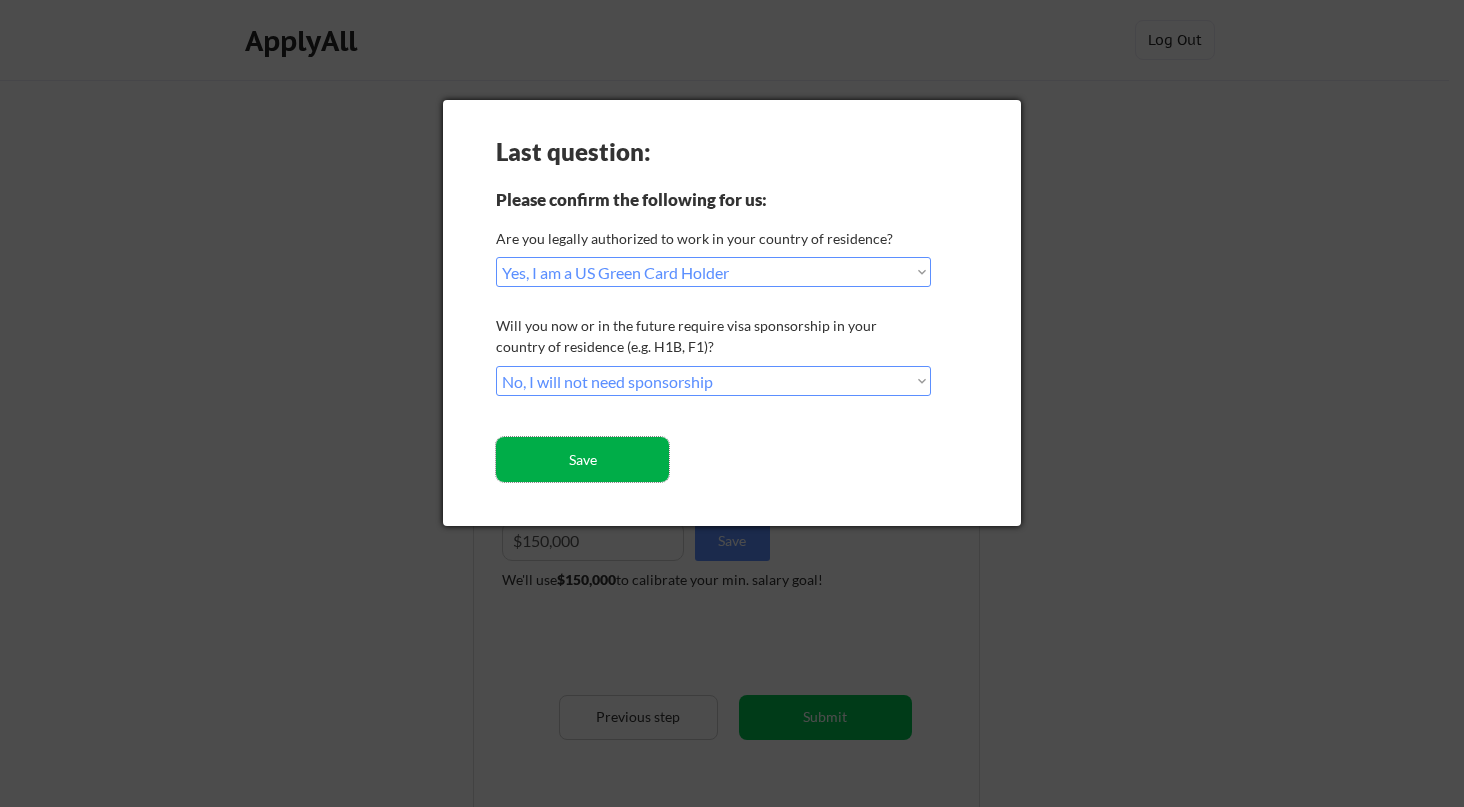 click on "Save" at bounding box center (582, 459) 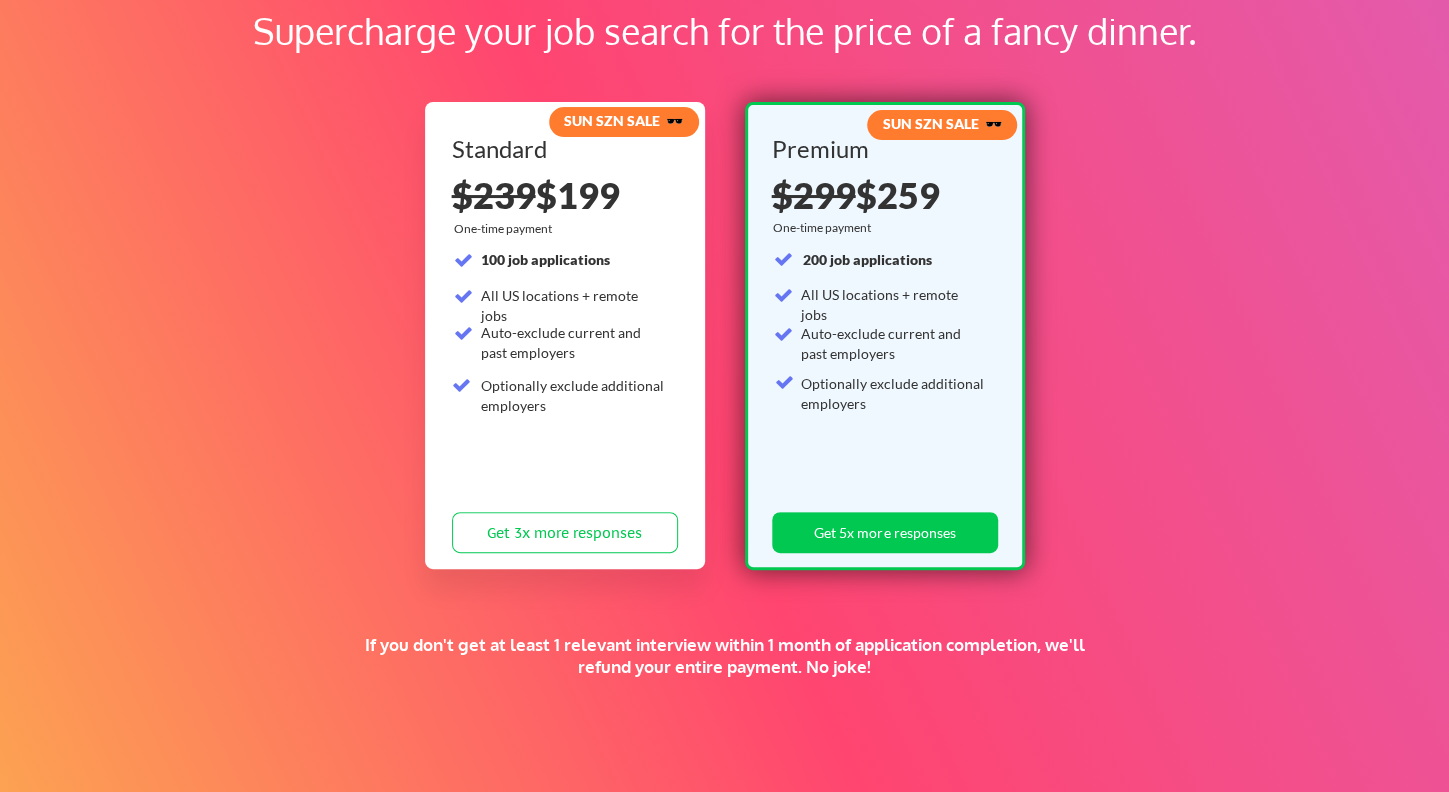scroll, scrollTop: 0, scrollLeft: 0, axis: both 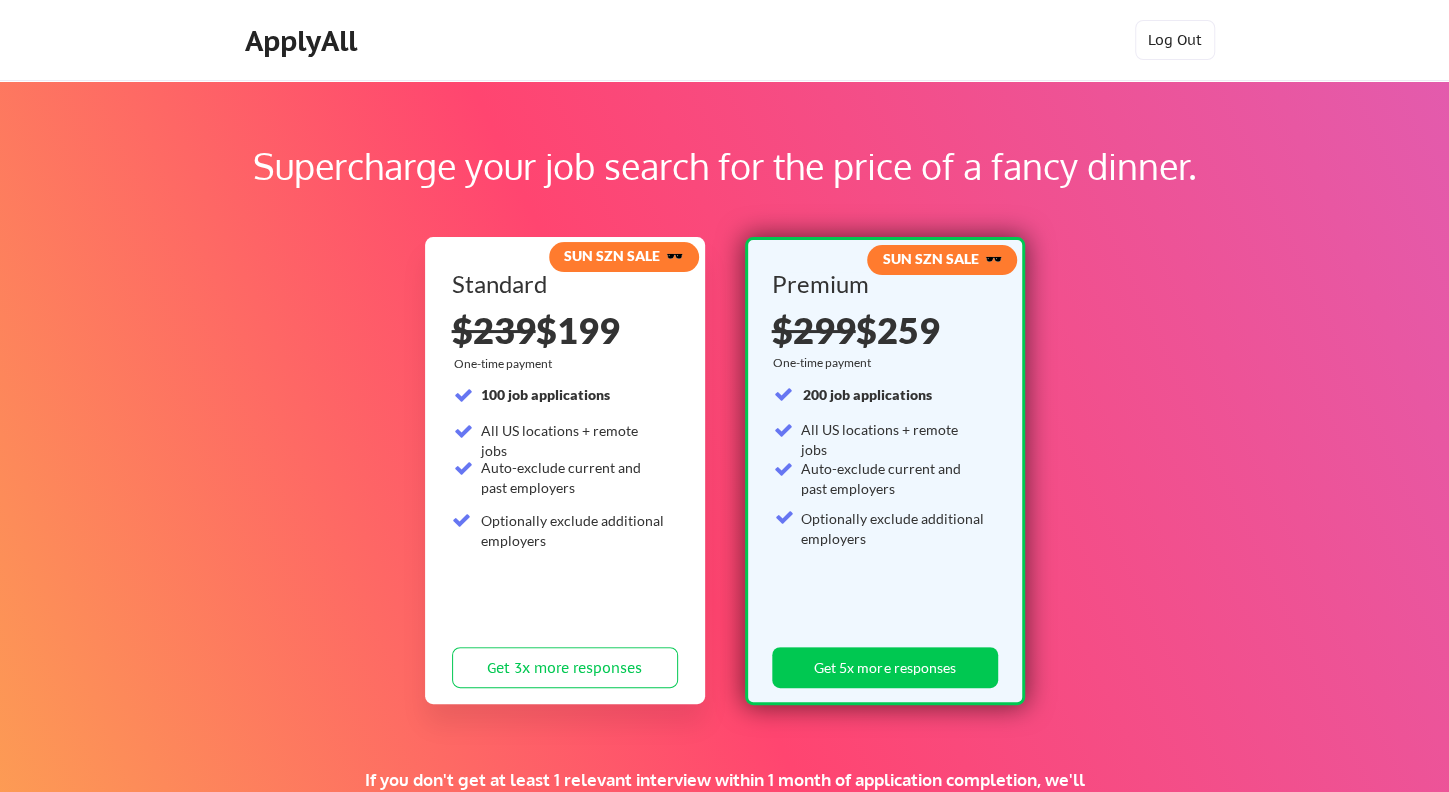 click on "Auto-exclude current and past employers" at bounding box center [573, 477] 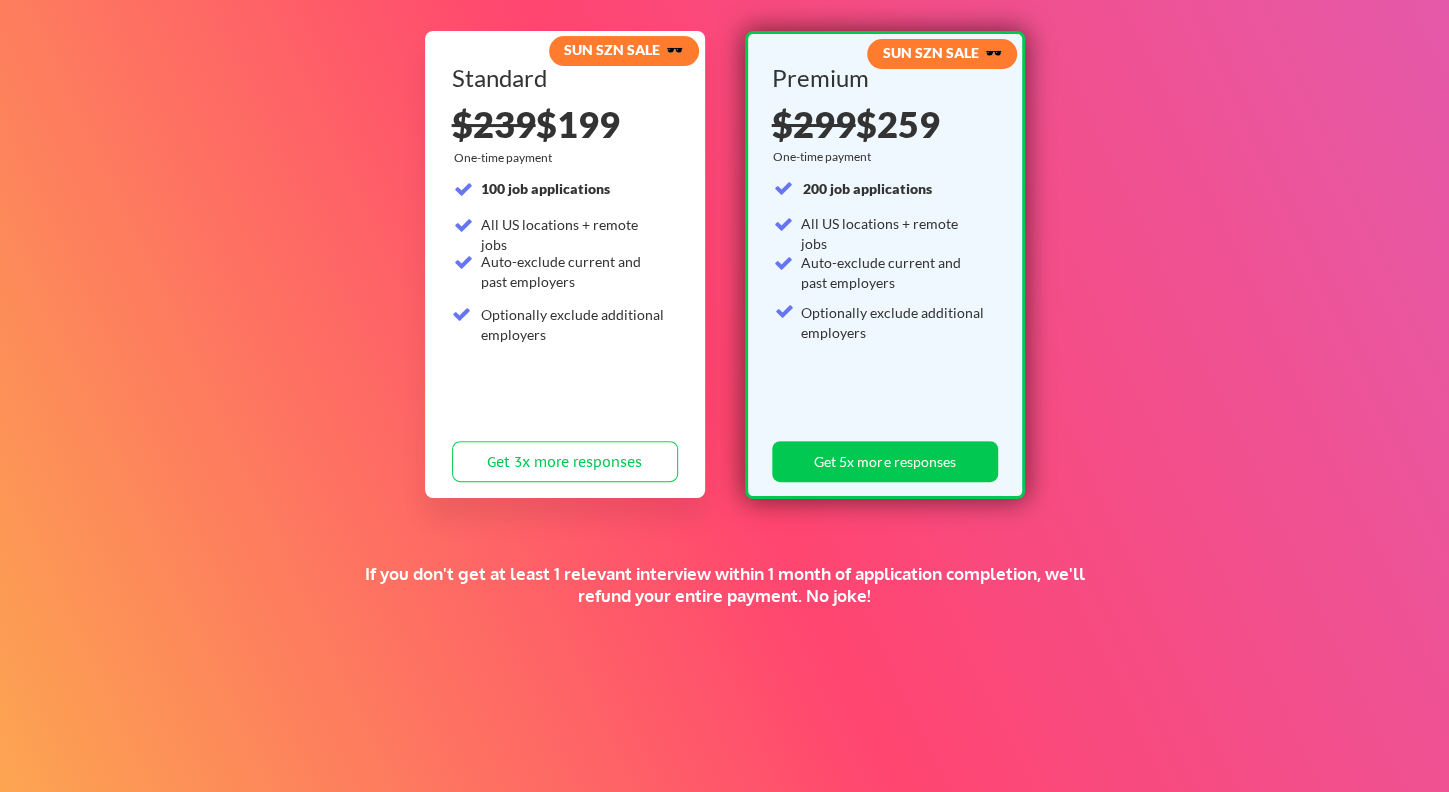 scroll, scrollTop: 381, scrollLeft: 0, axis: vertical 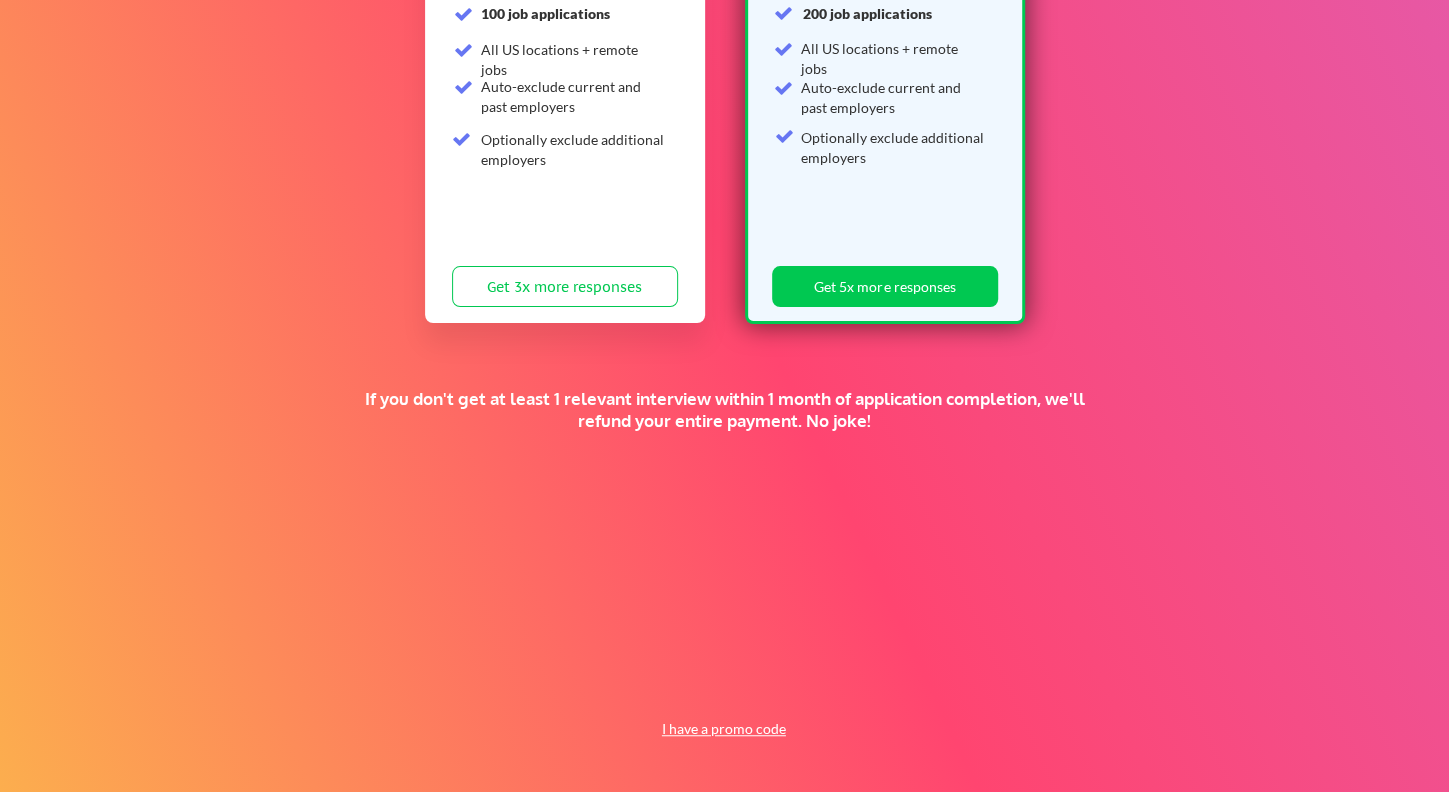 click on "I have a promo code" at bounding box center (723, 729) 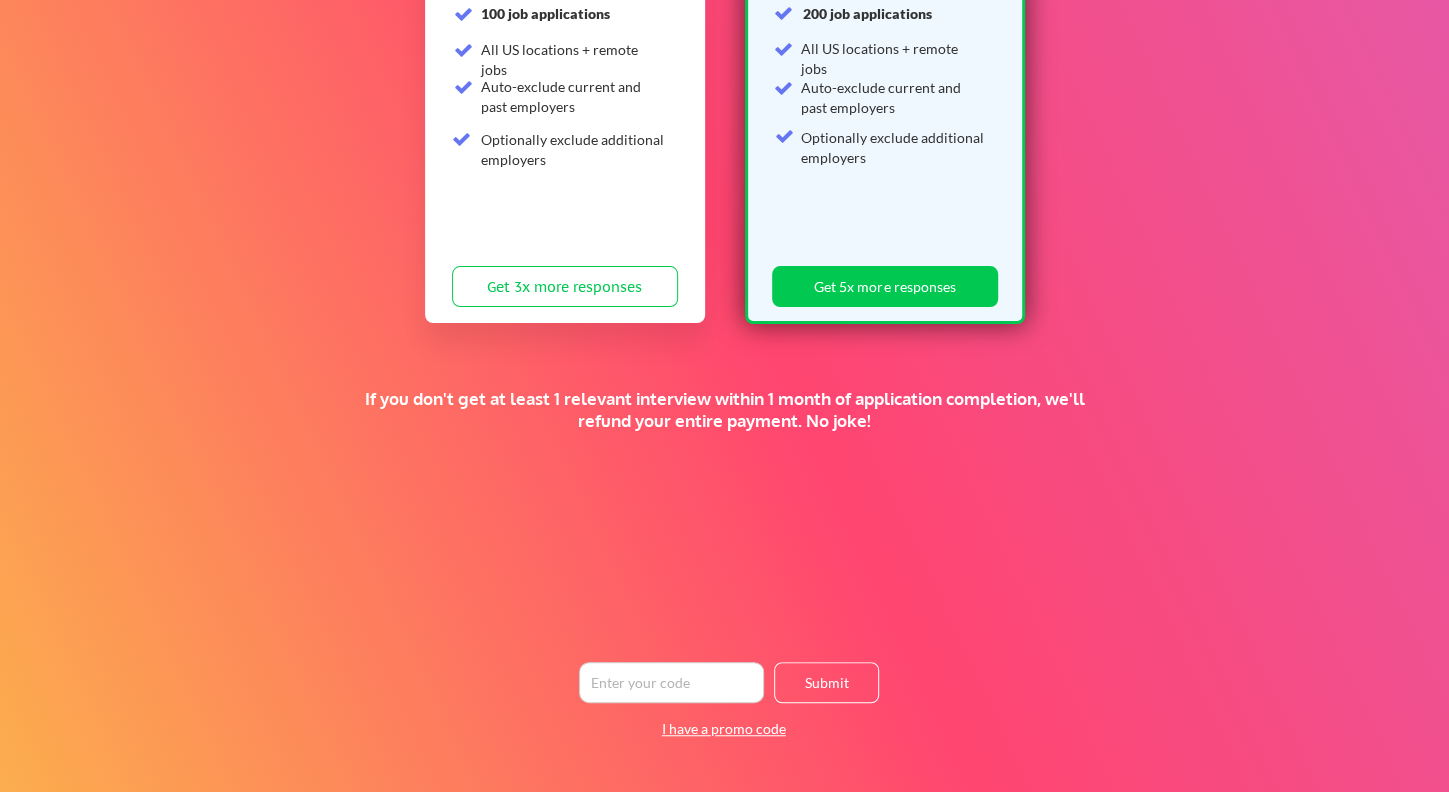 click on "I have a promo code" at bounding box center [723, 729] 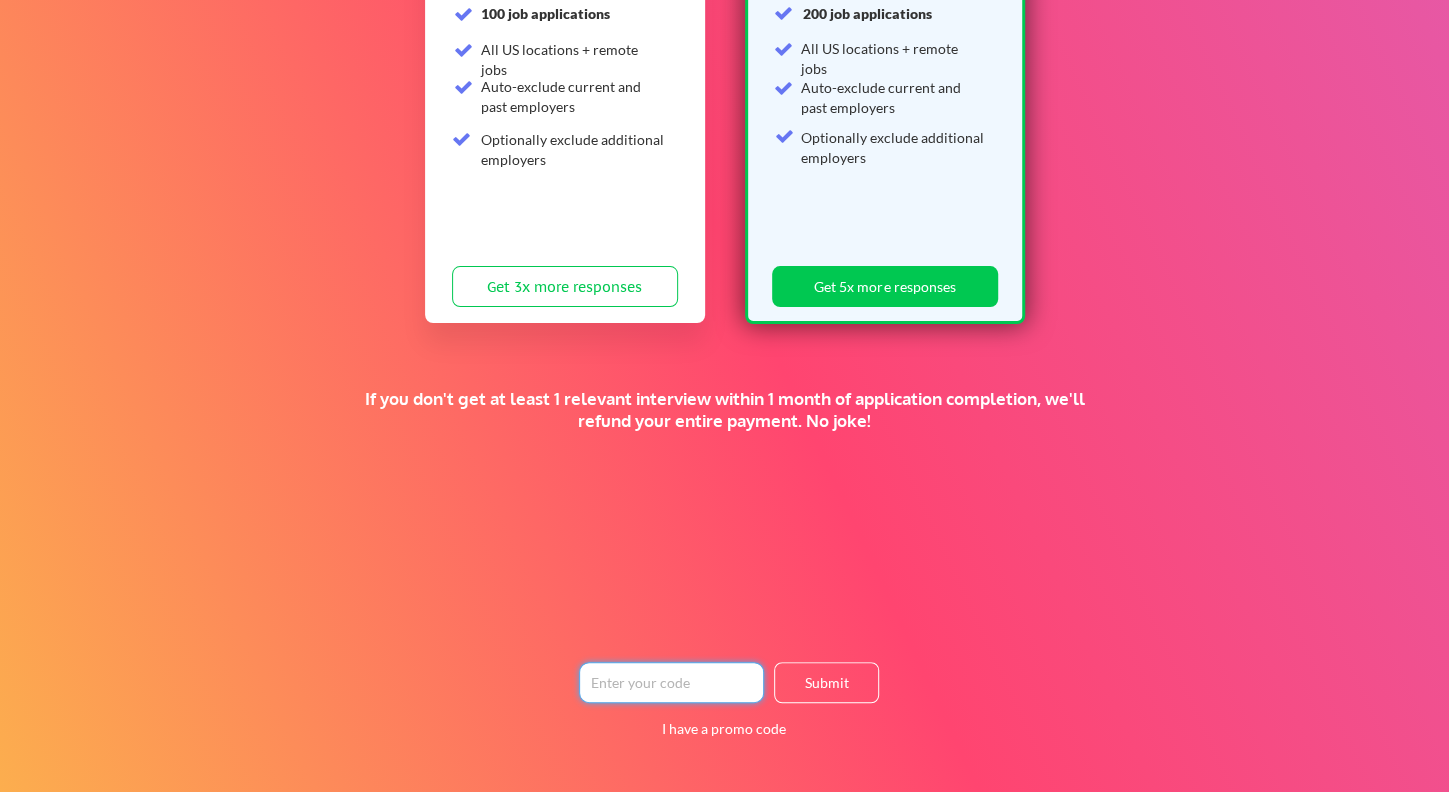 click at bounding box center (671, 682) 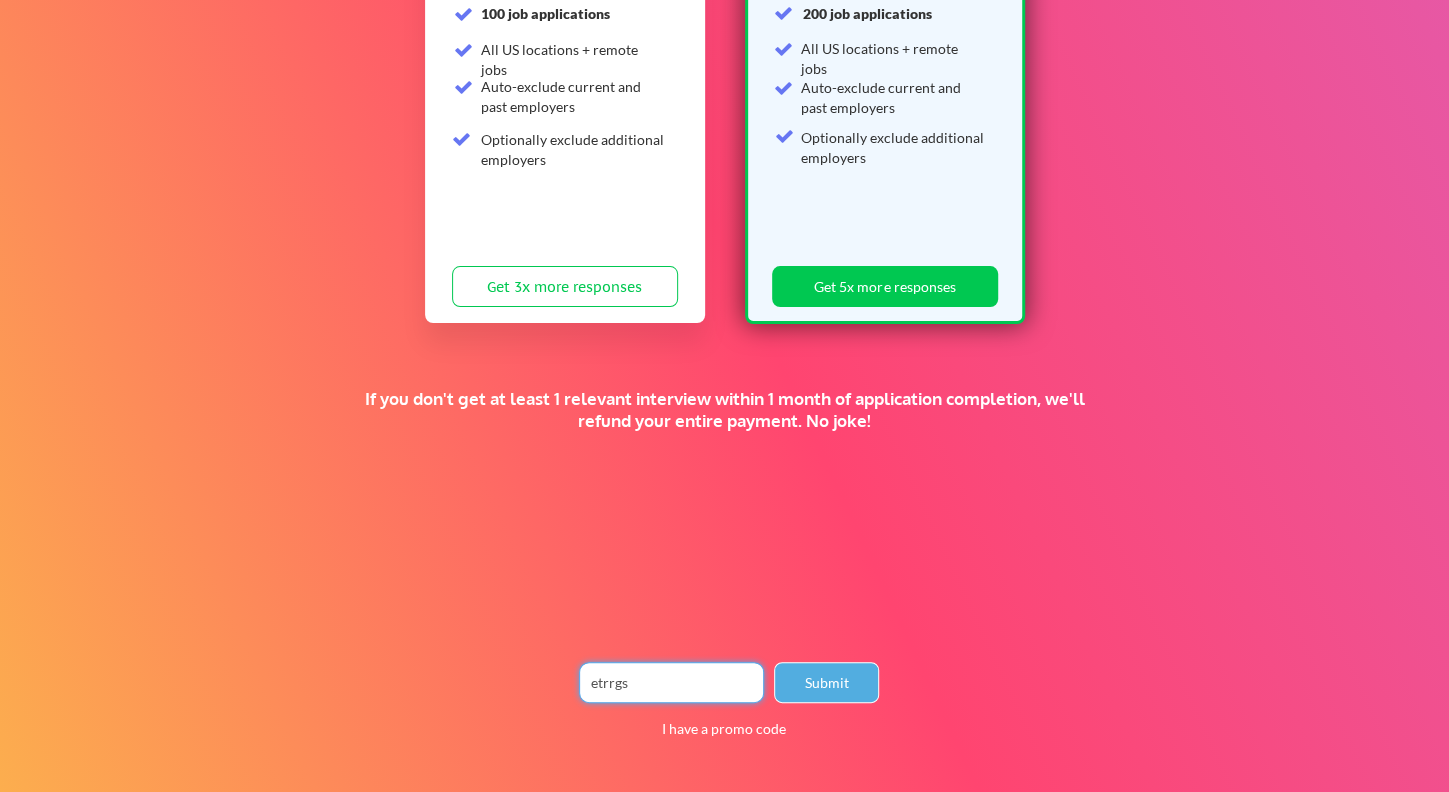 type on "etrrgs" 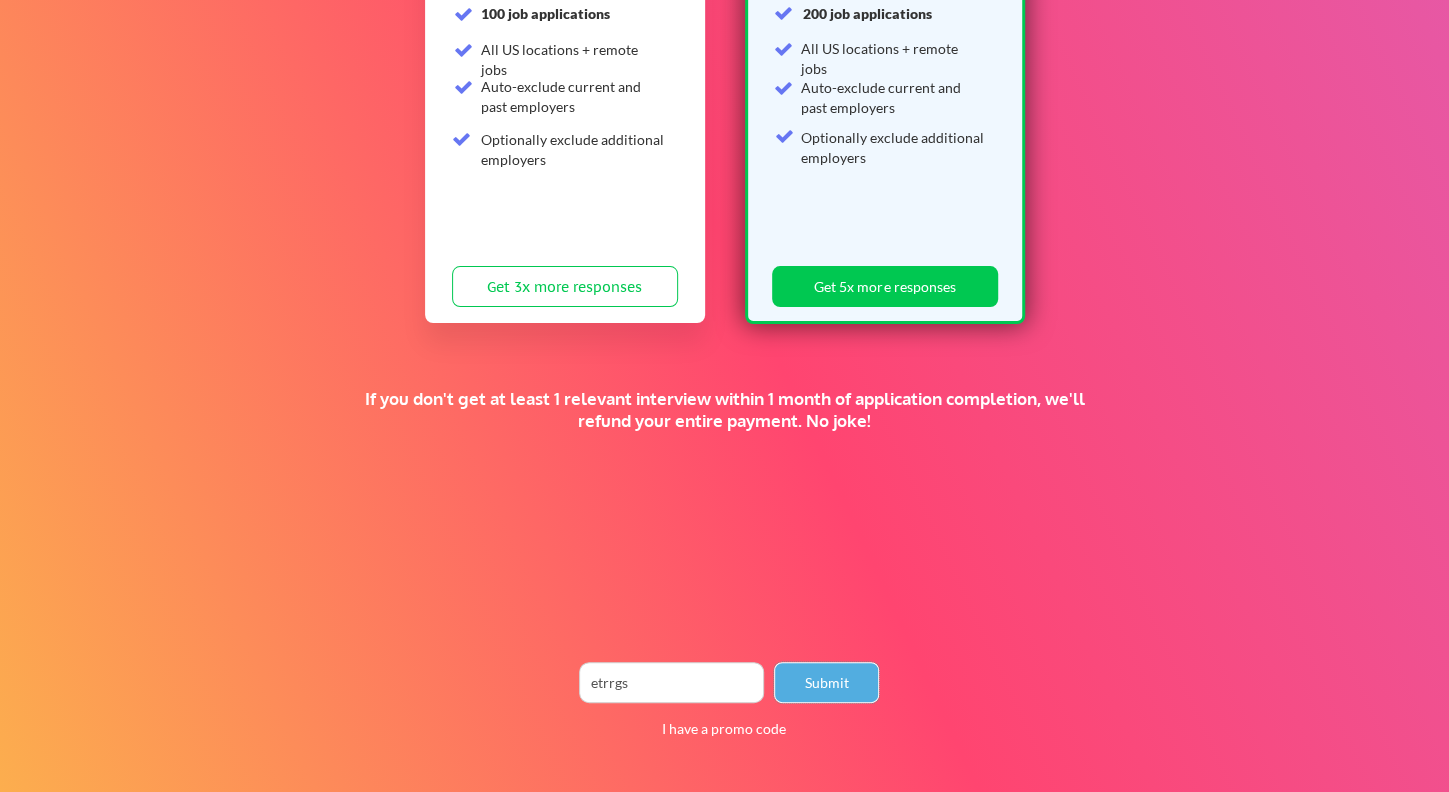 click on "Submit" at bounding box center (826, 682) 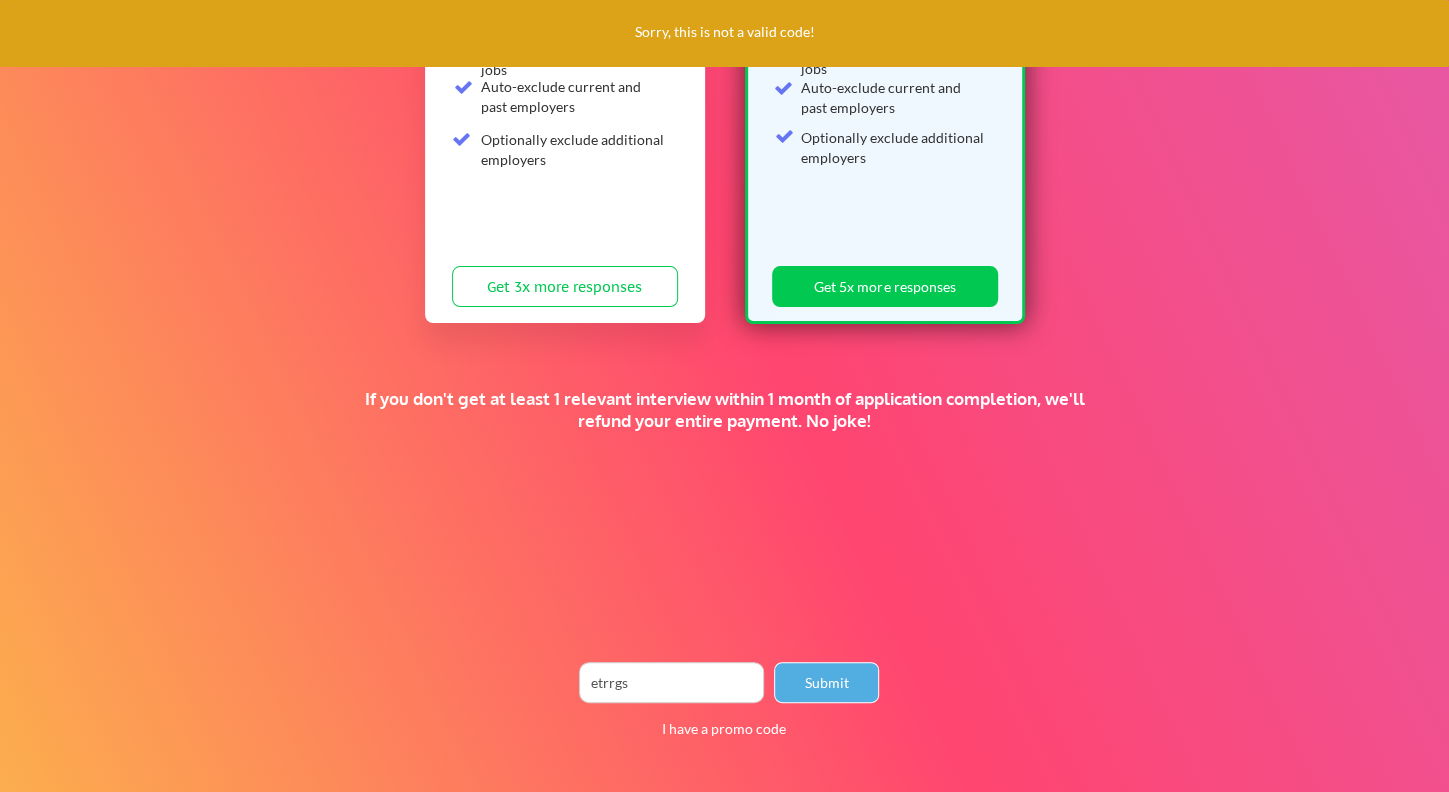 click on "Submit" at bounding box center (826, 682) 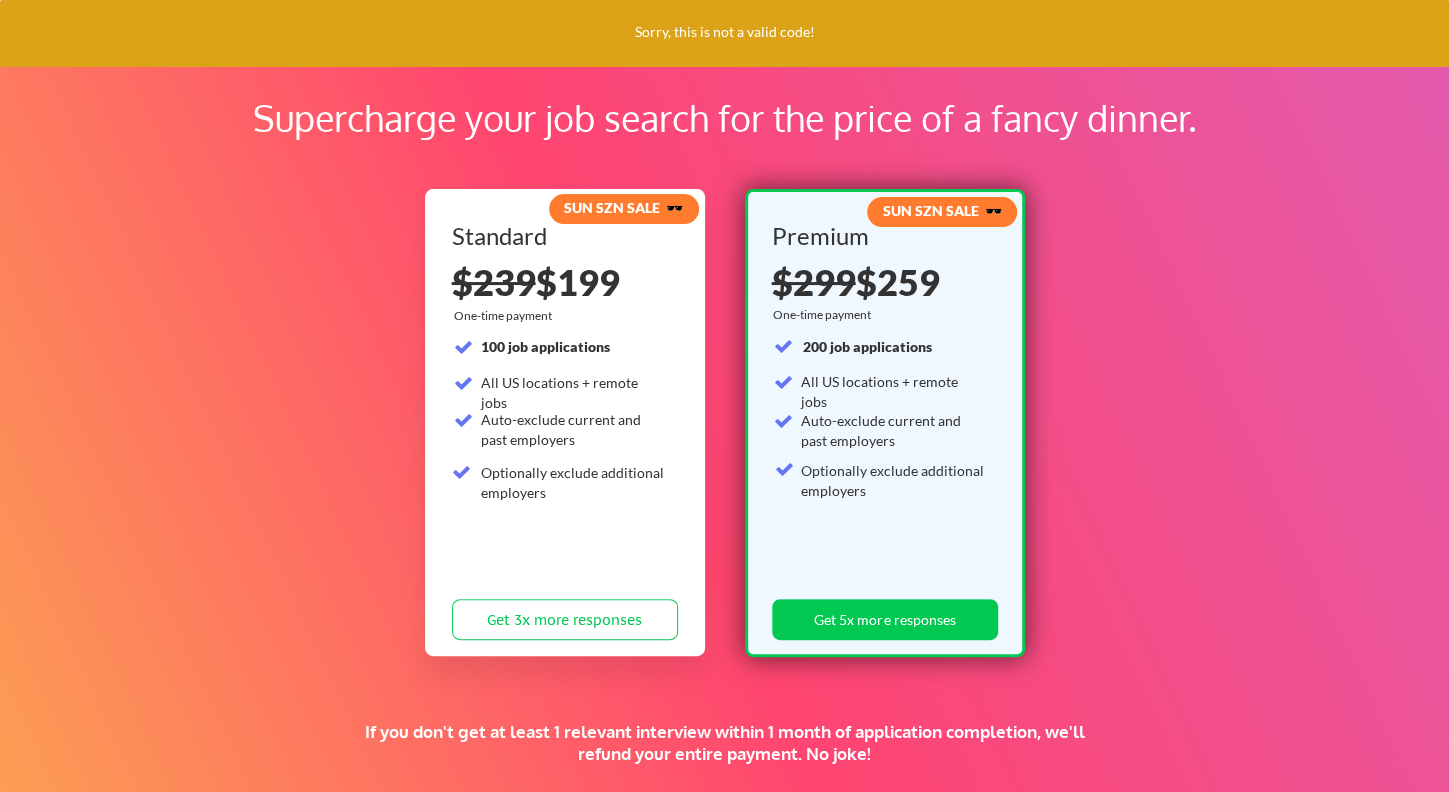 scroll, scrollTop: 0, scrollLeft: 0, axis: both 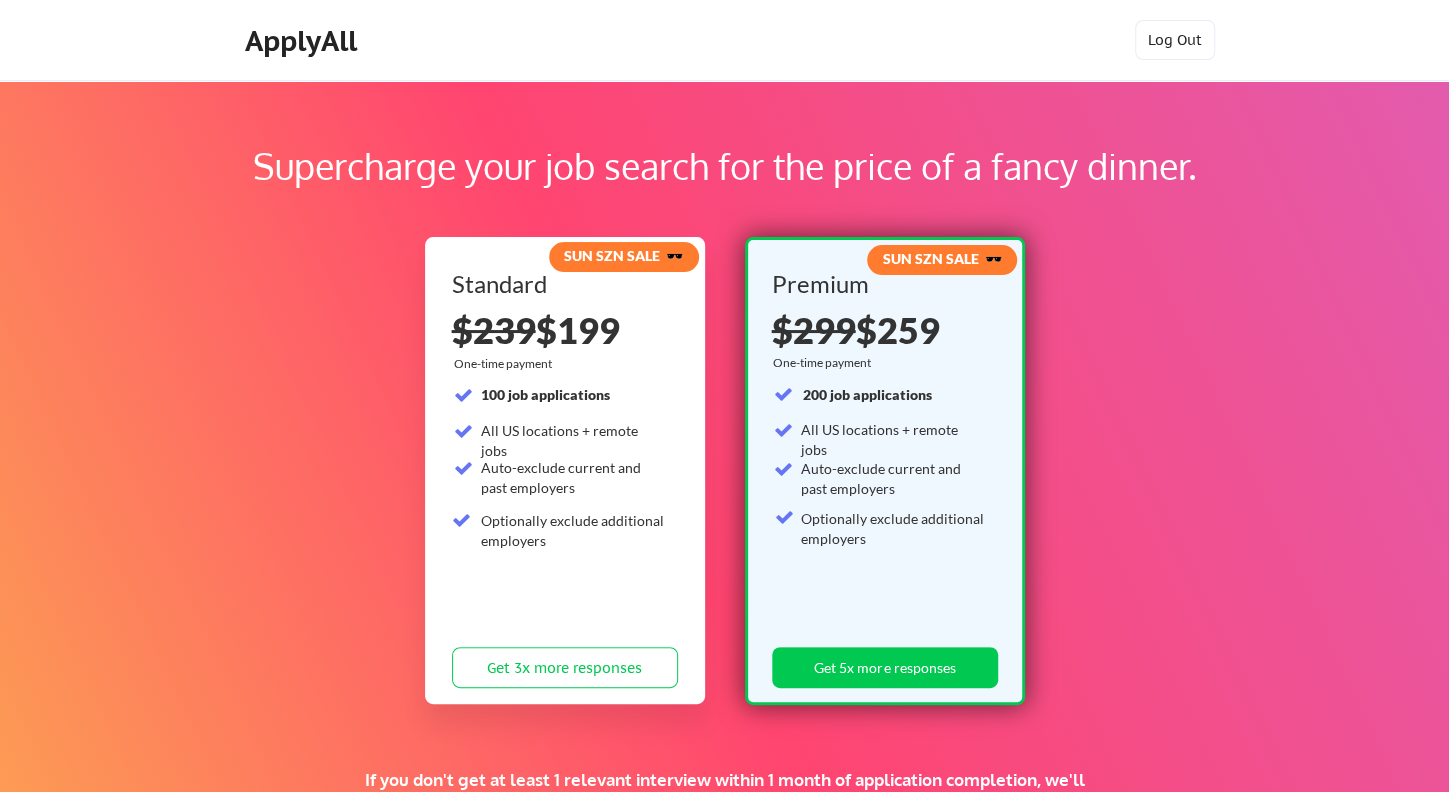 click on "Supercharge your job search for the price of a fancy dinner." at bounding box center [724, 166] 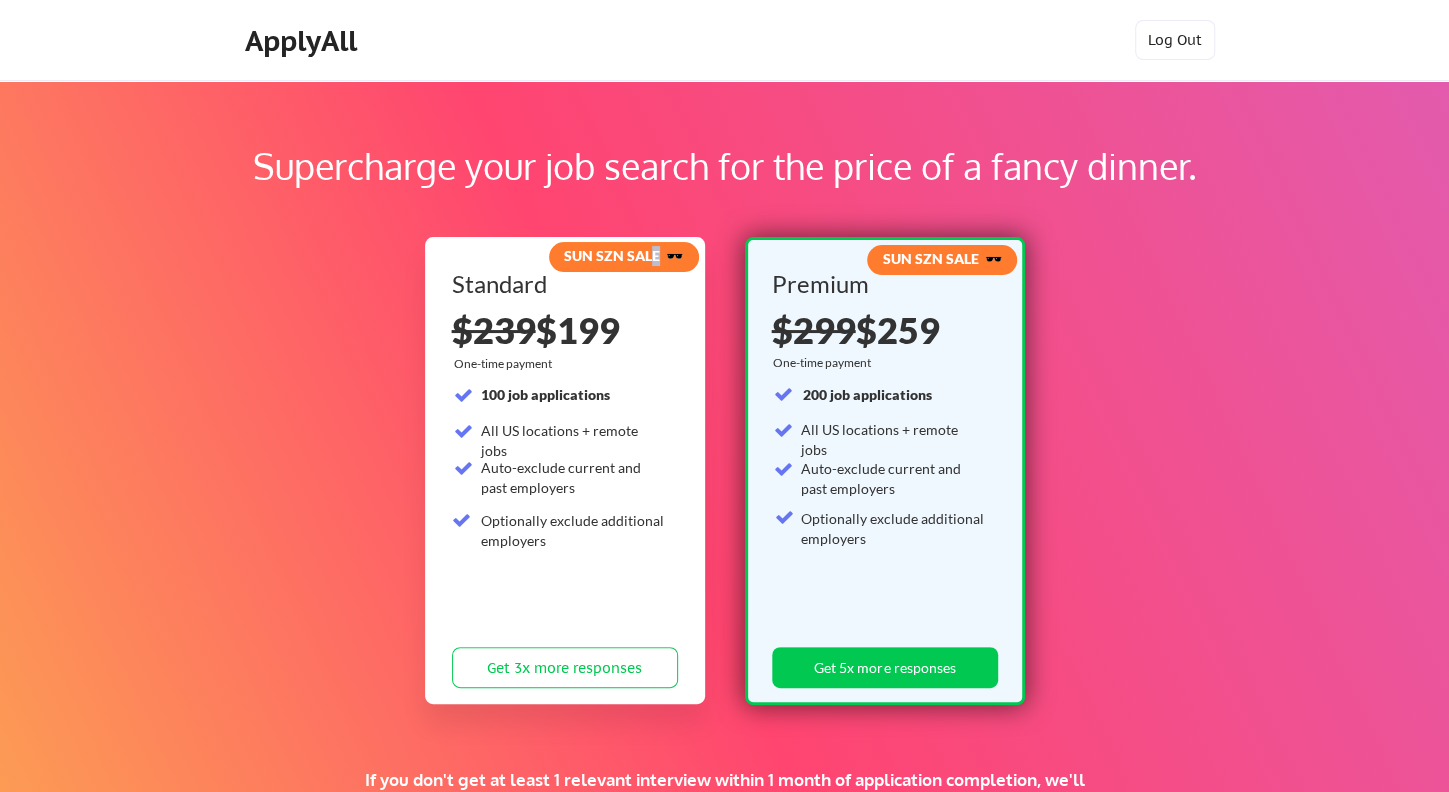 click on "SUN SZN SALE  🕶️" at bounding box center [623, 255] 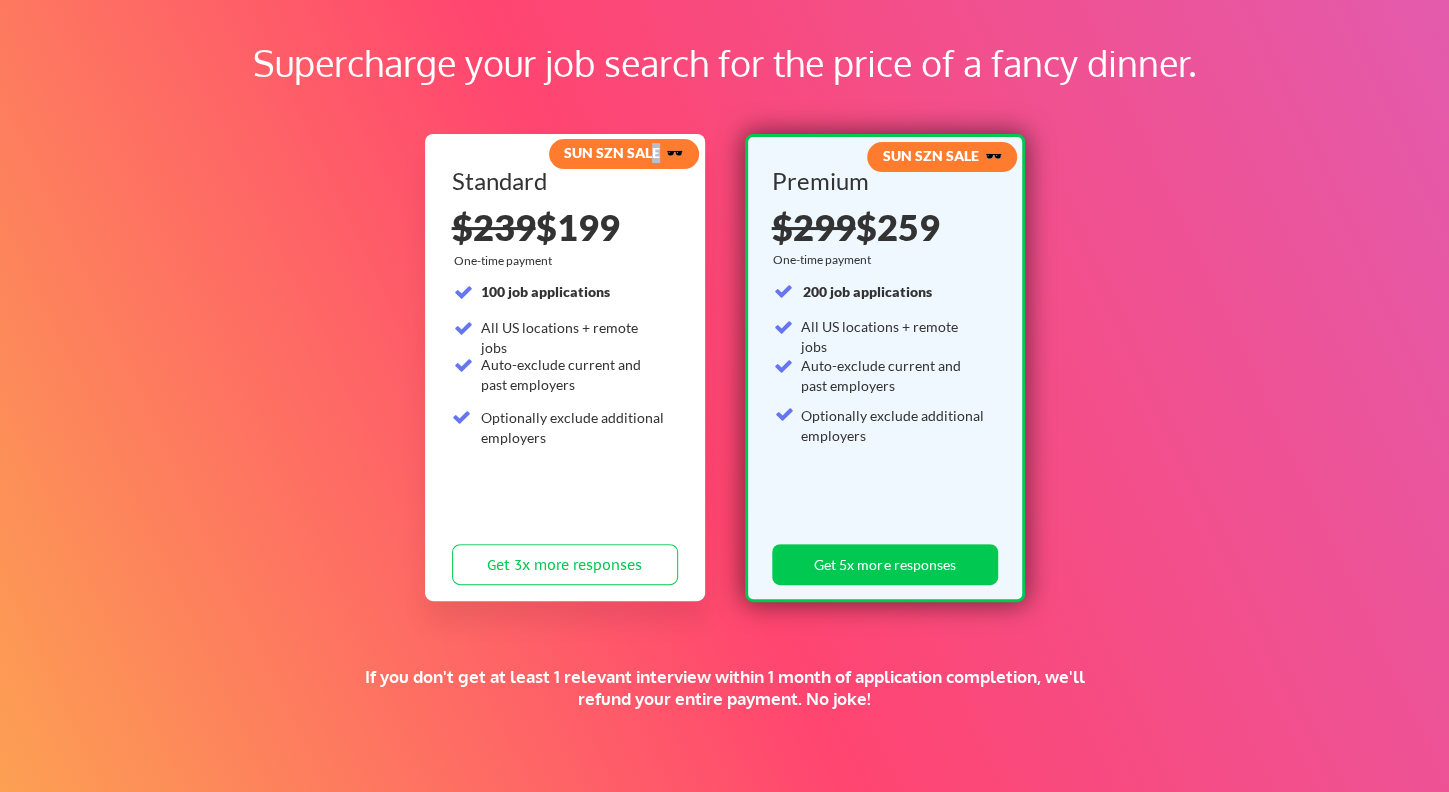 scroll, scrollTop: 0, scrollLeft: 0, axis: both 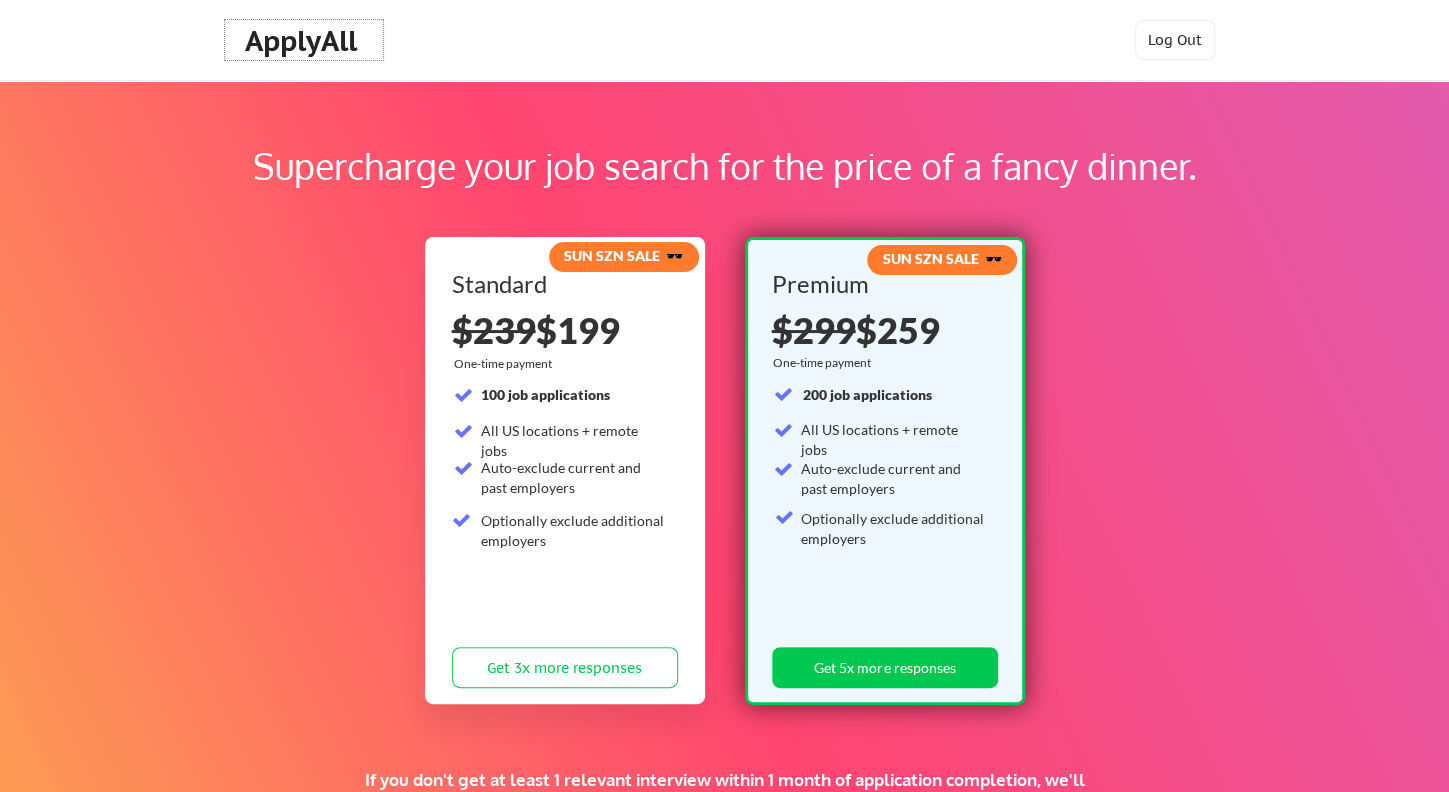 click on "ApplyAll" at bounding box center [304, 41] 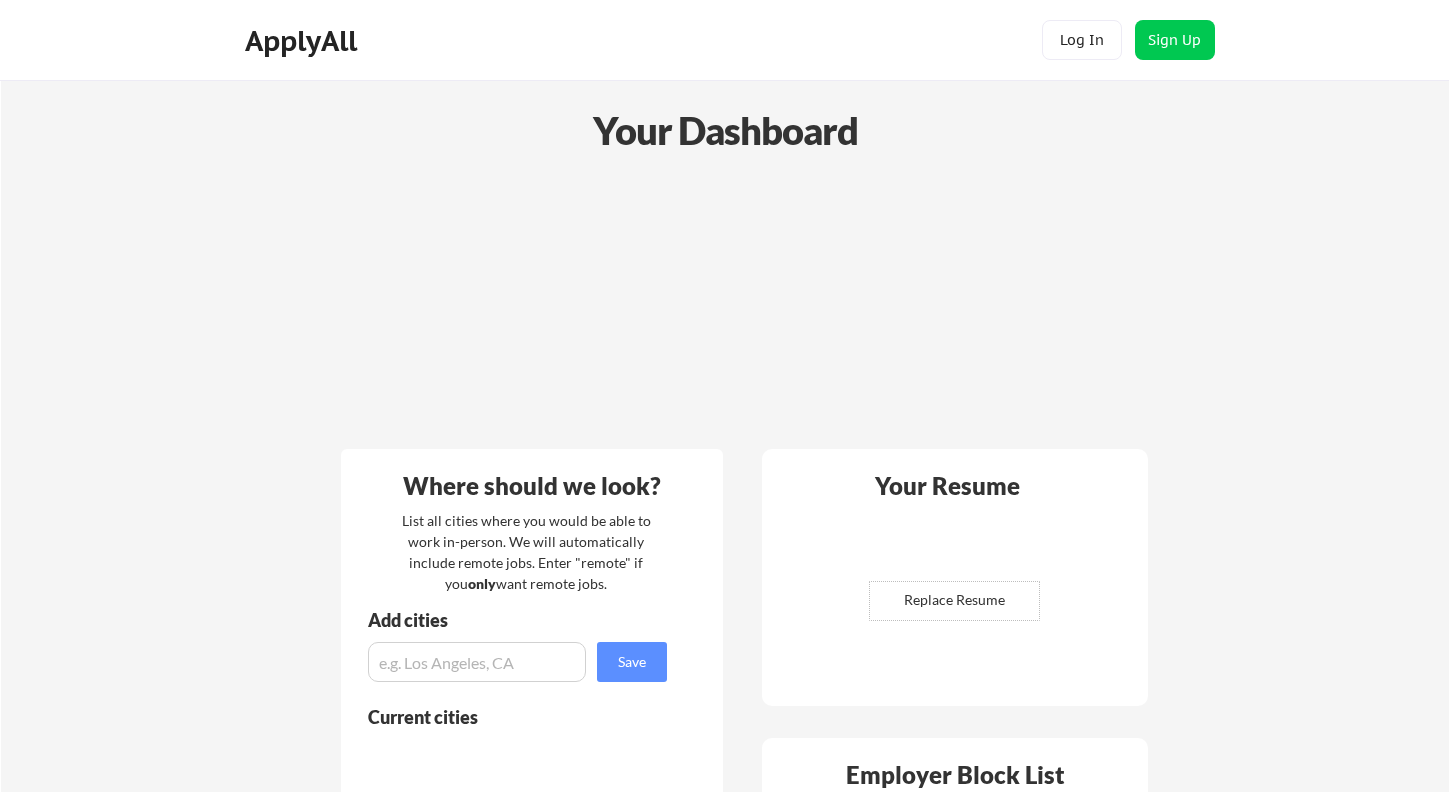 scroll, scrollTop: 0, scrollLeft: 0, axis: both 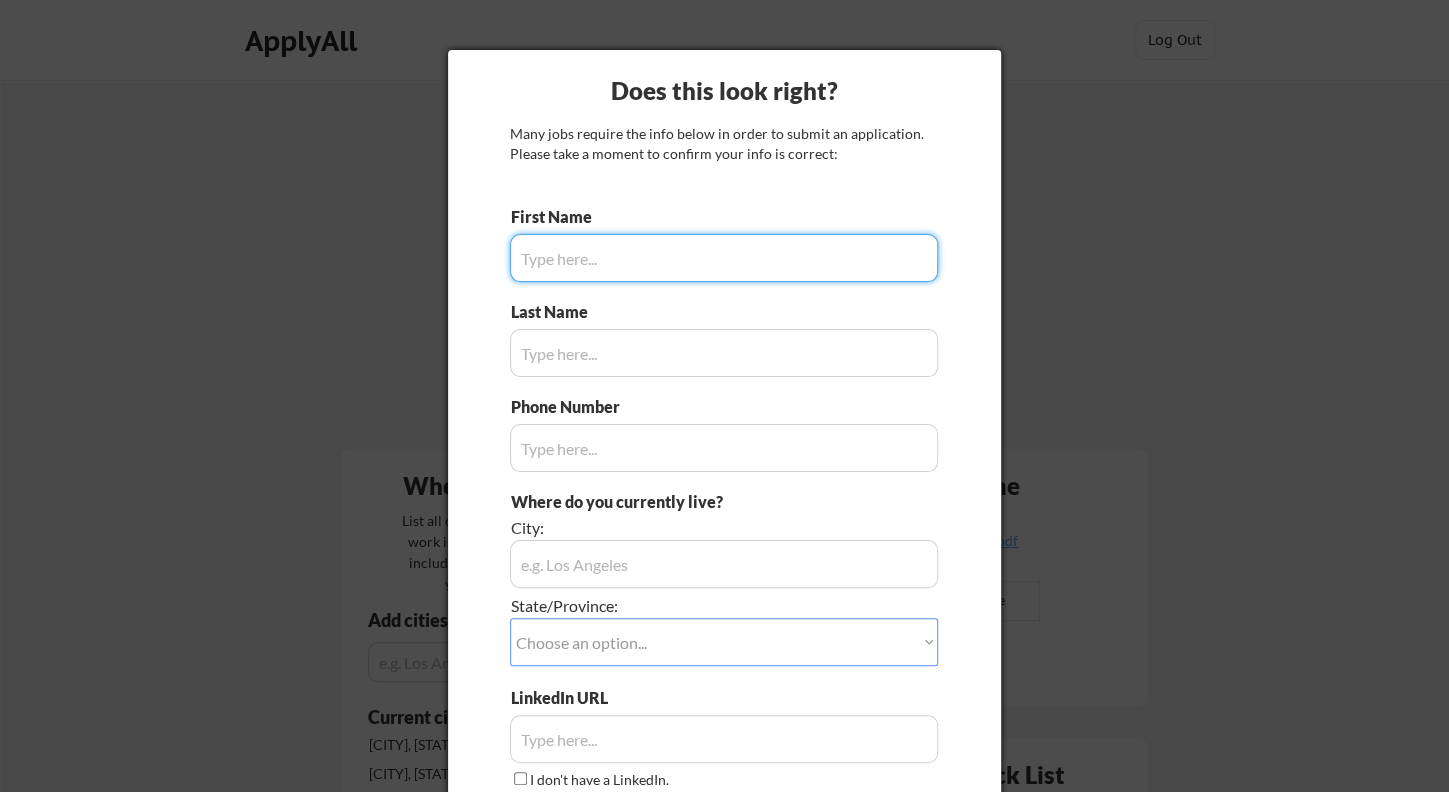 click at bounding box center [724, 258] 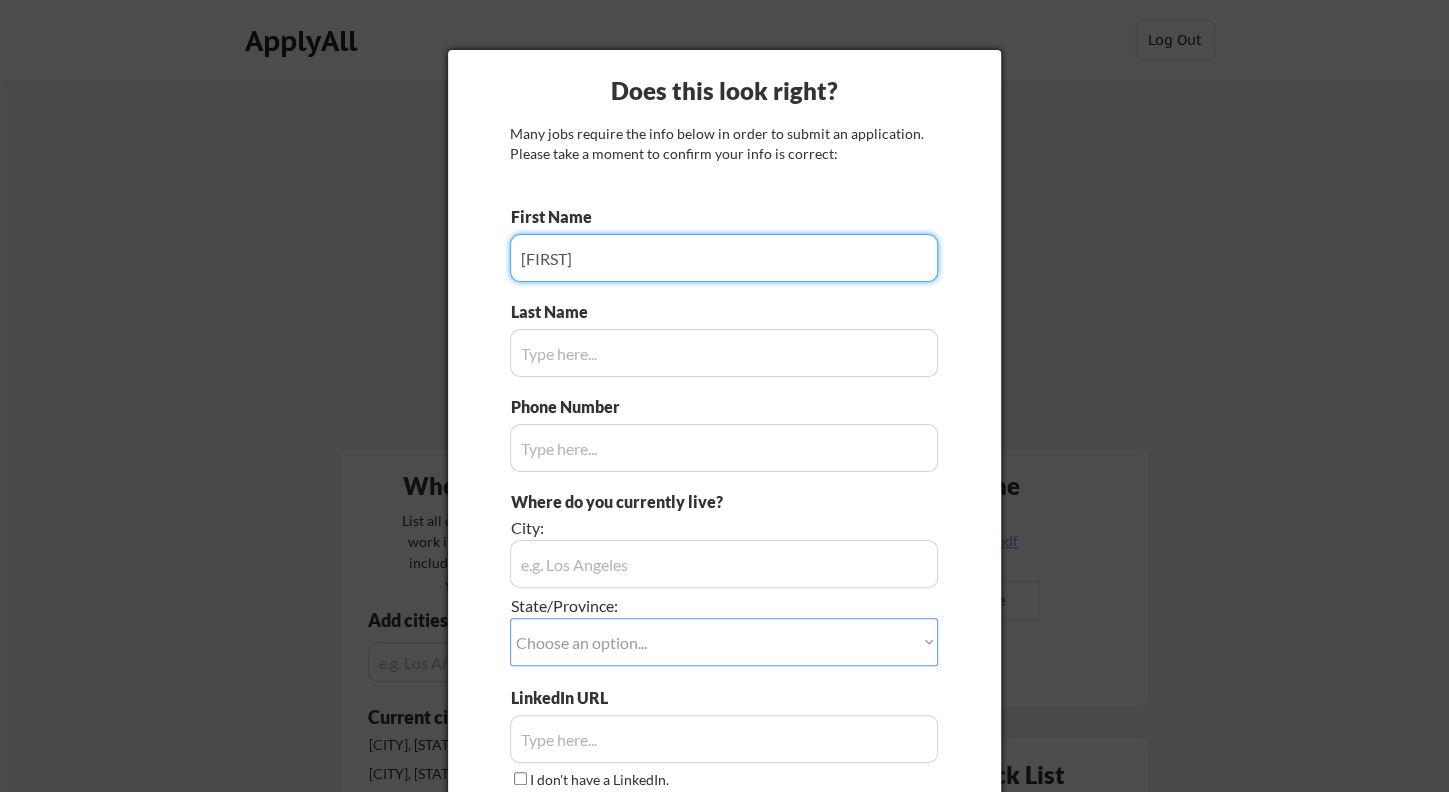 type on "[FIRST]" 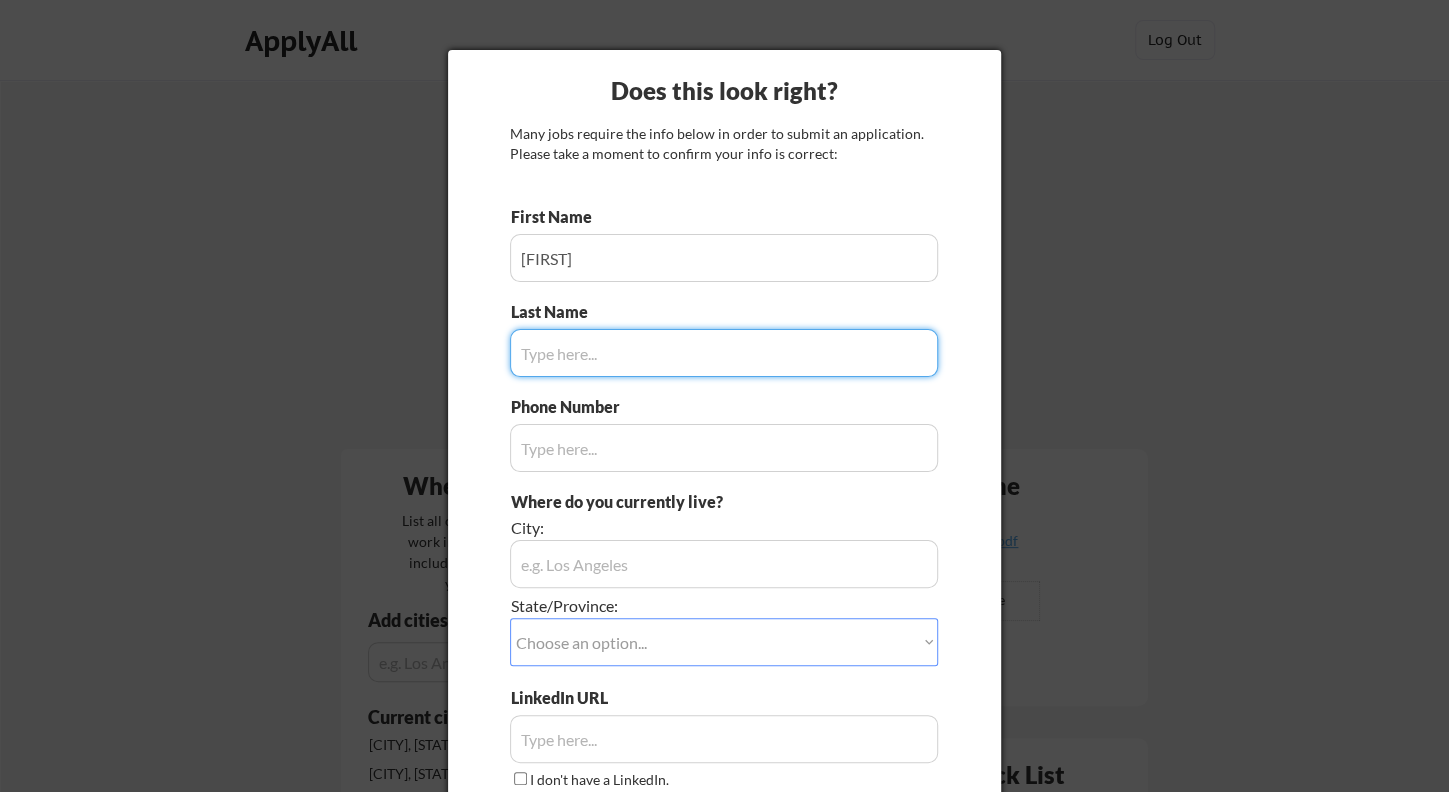 click at bounding box center [724, 353] 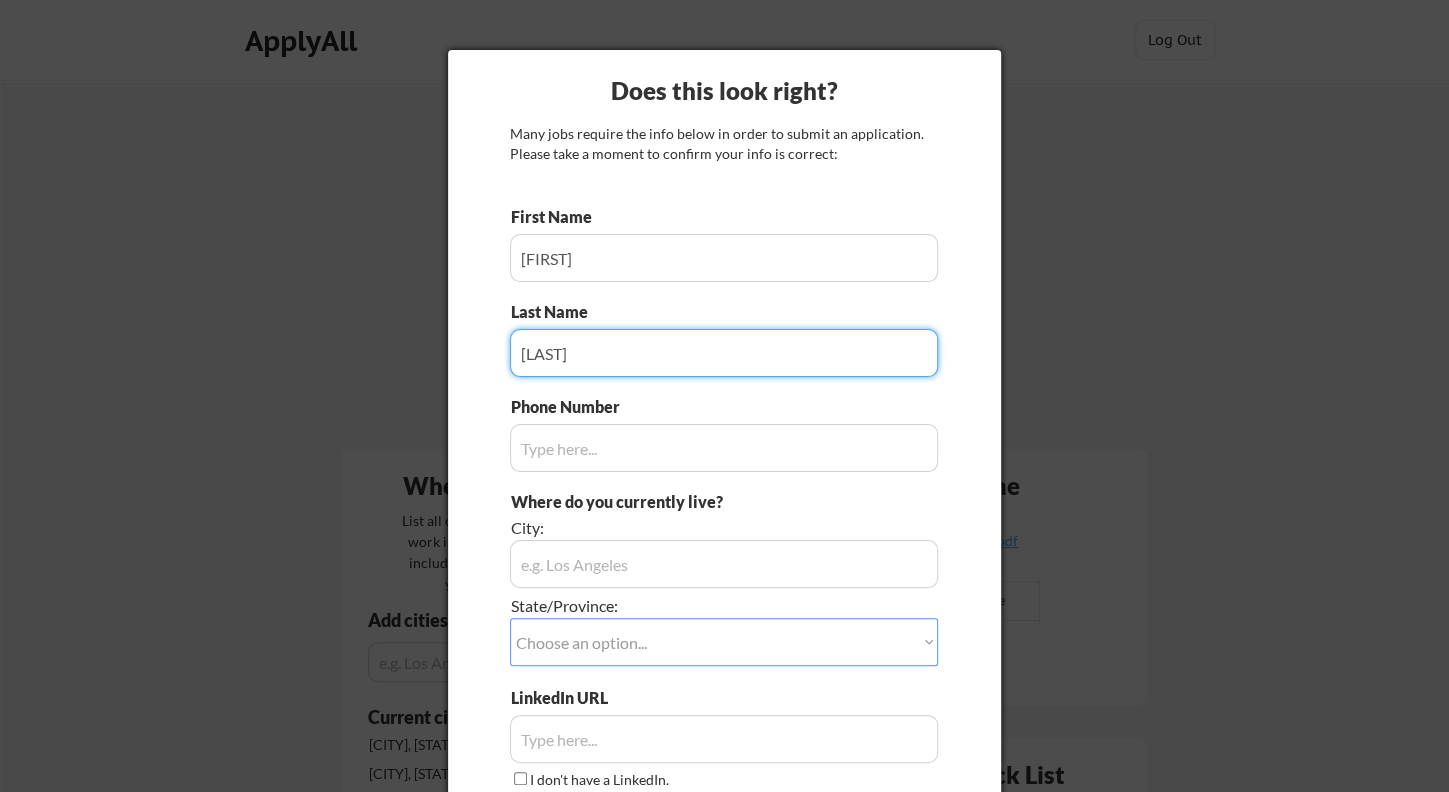 type on "[LAST]" 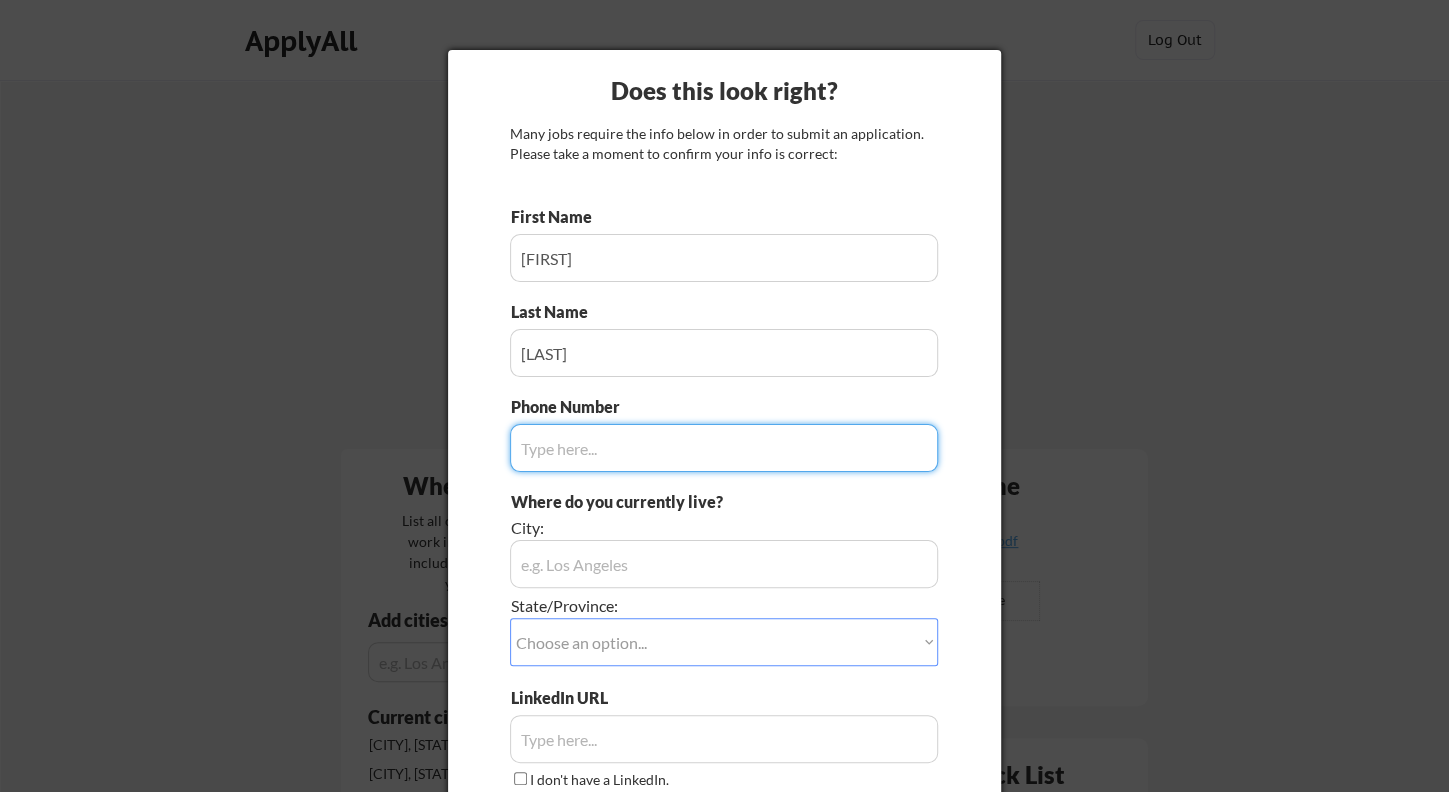click at bounding box center (724, 448) 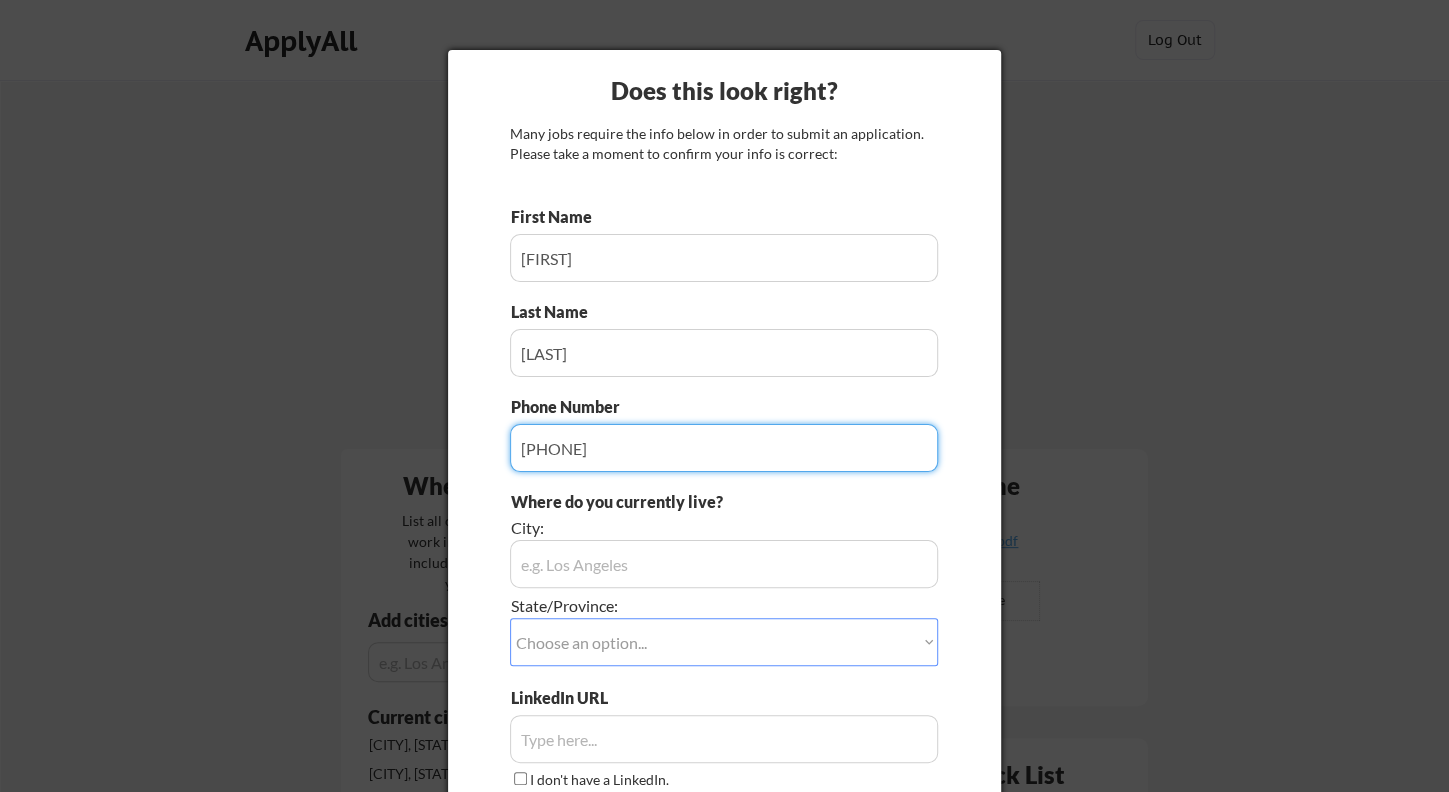 type on "[PHONE]" 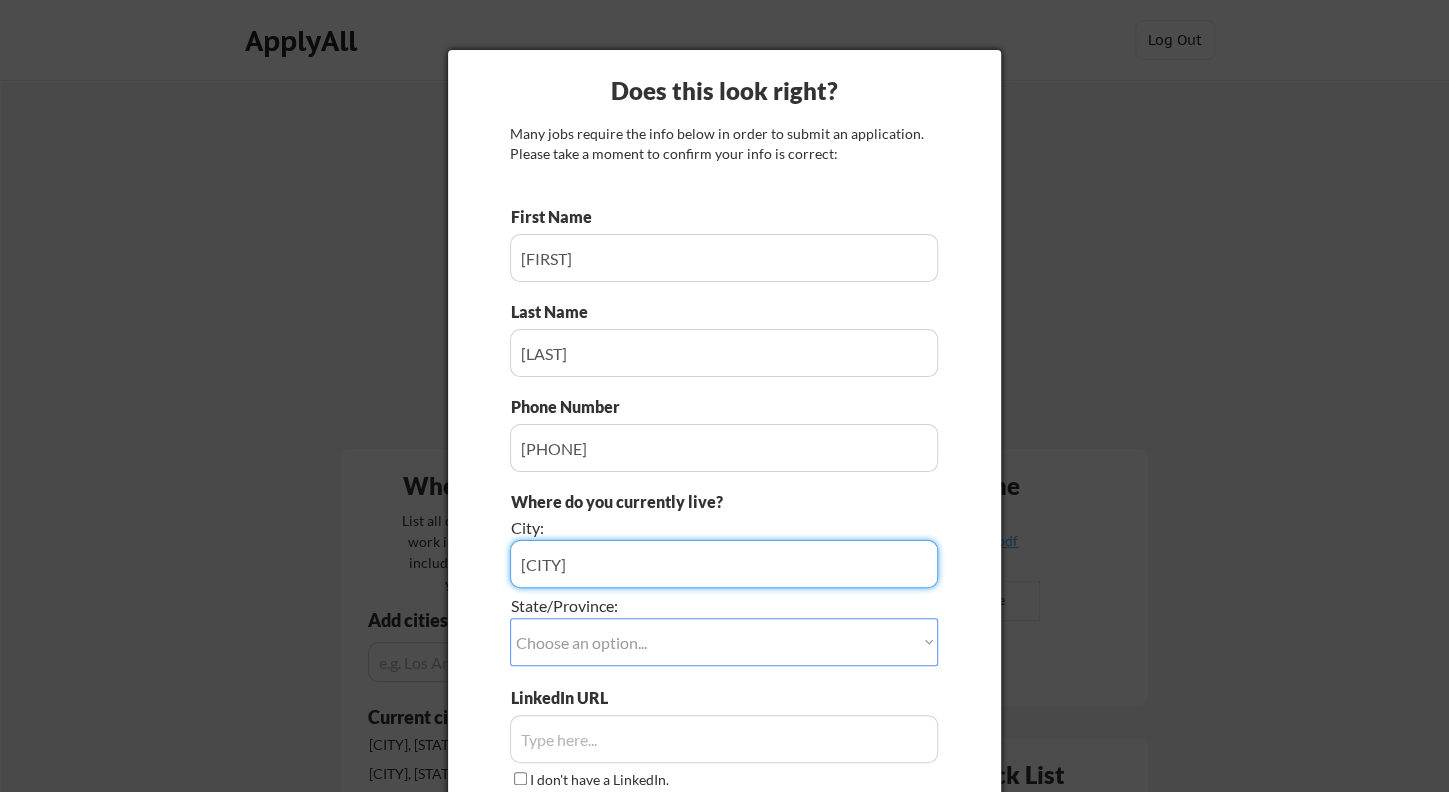 type on "Greensboro" 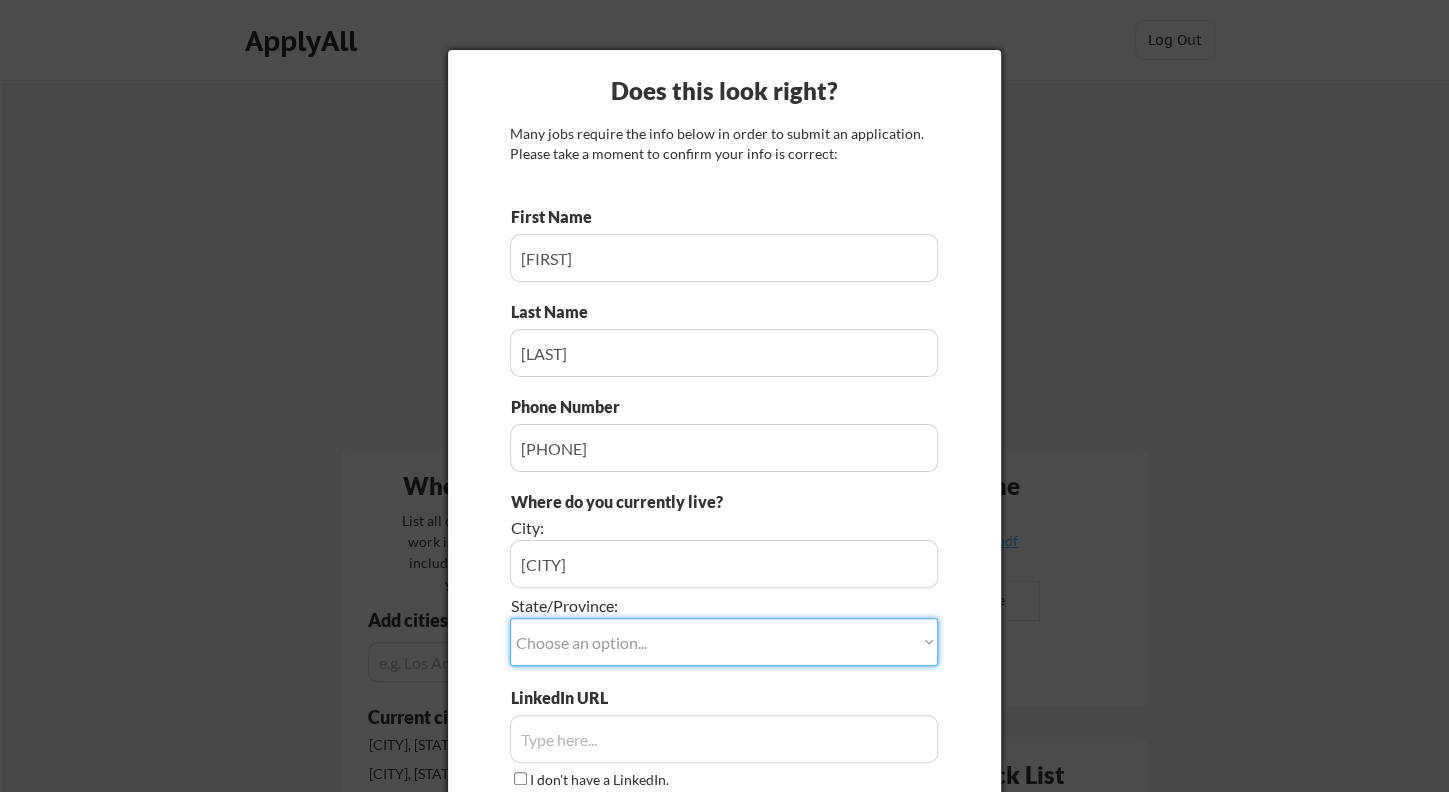 select on ""North Carolina"" 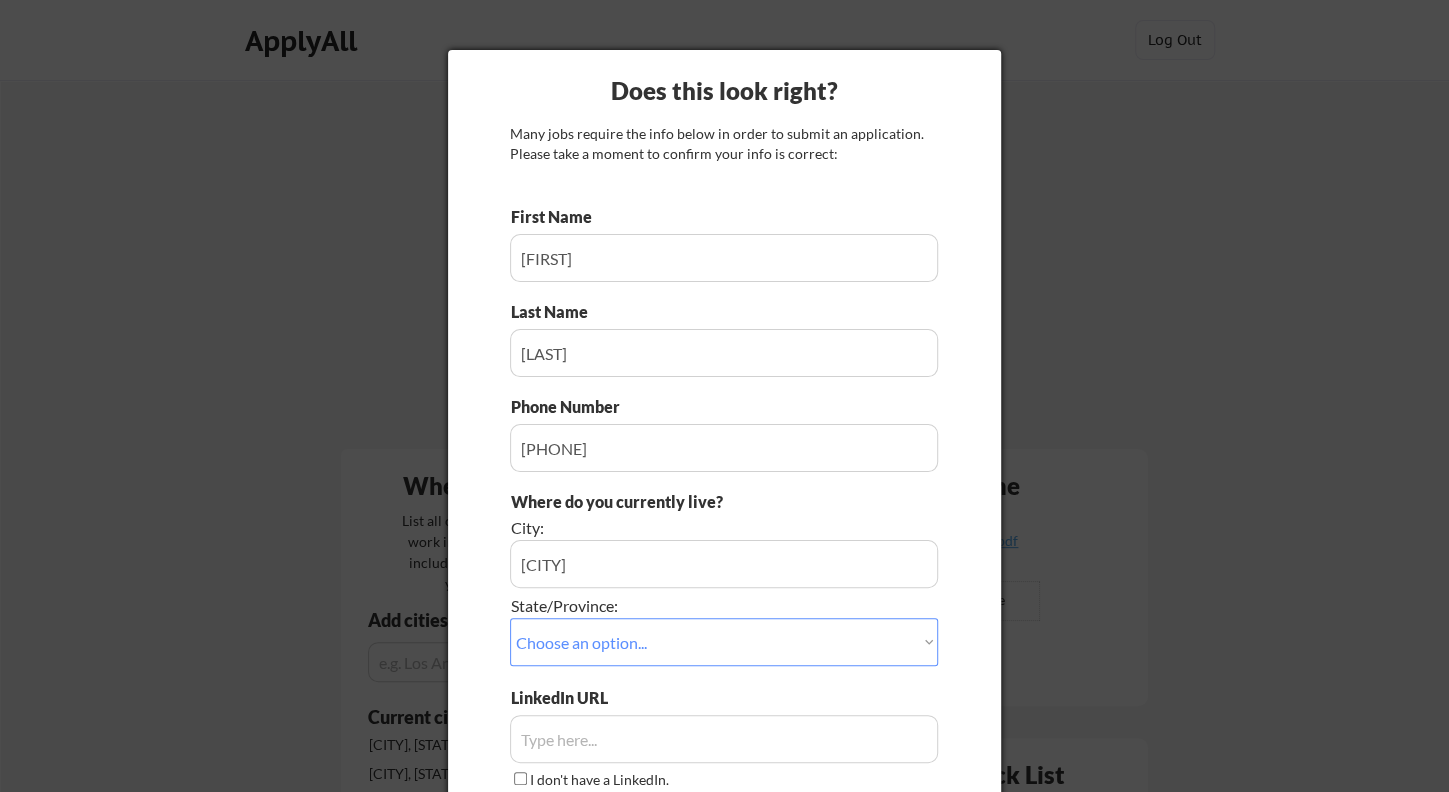scroll, scrollTop: 200, scrollLeft: 0, axis: vertical 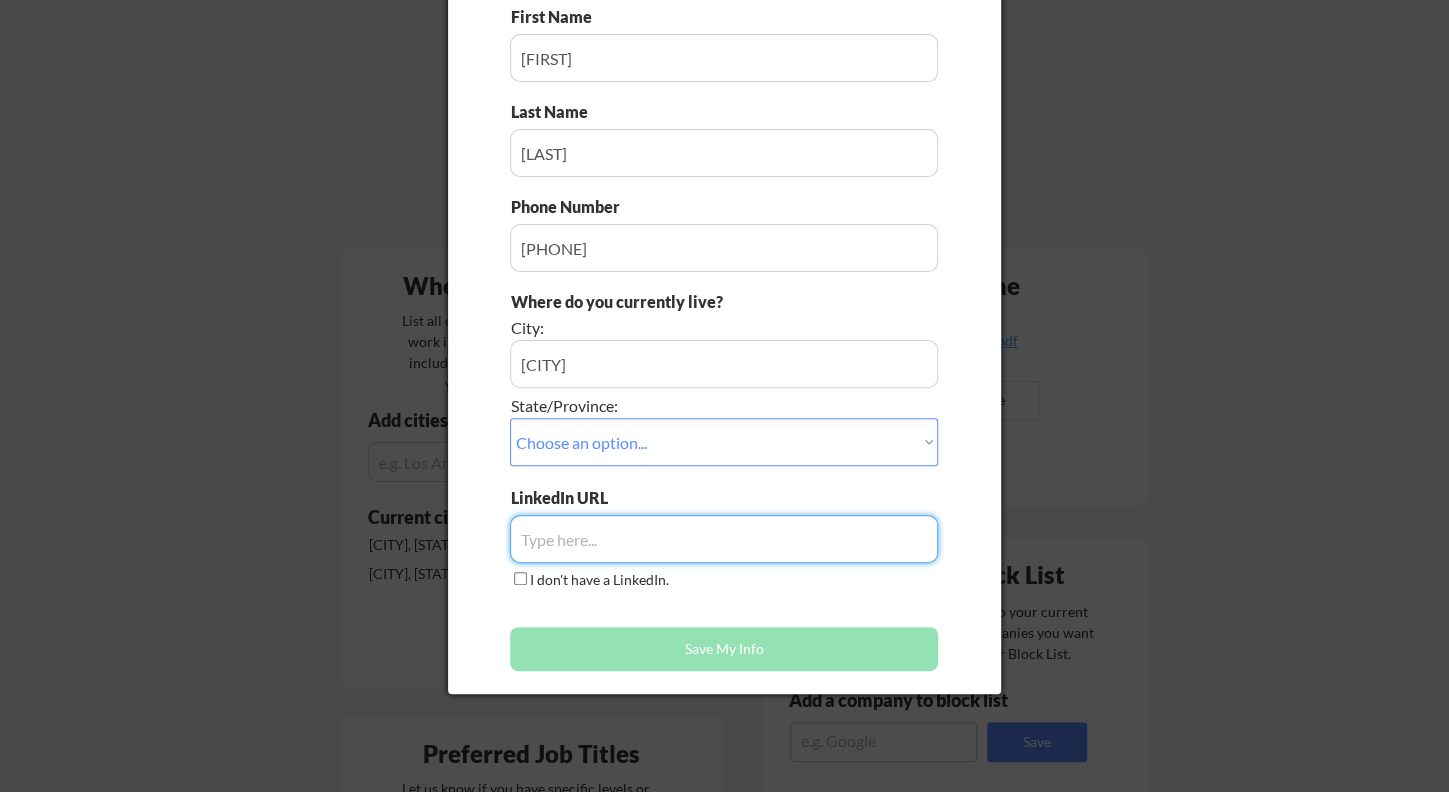 click at bounding box center [724, 539] 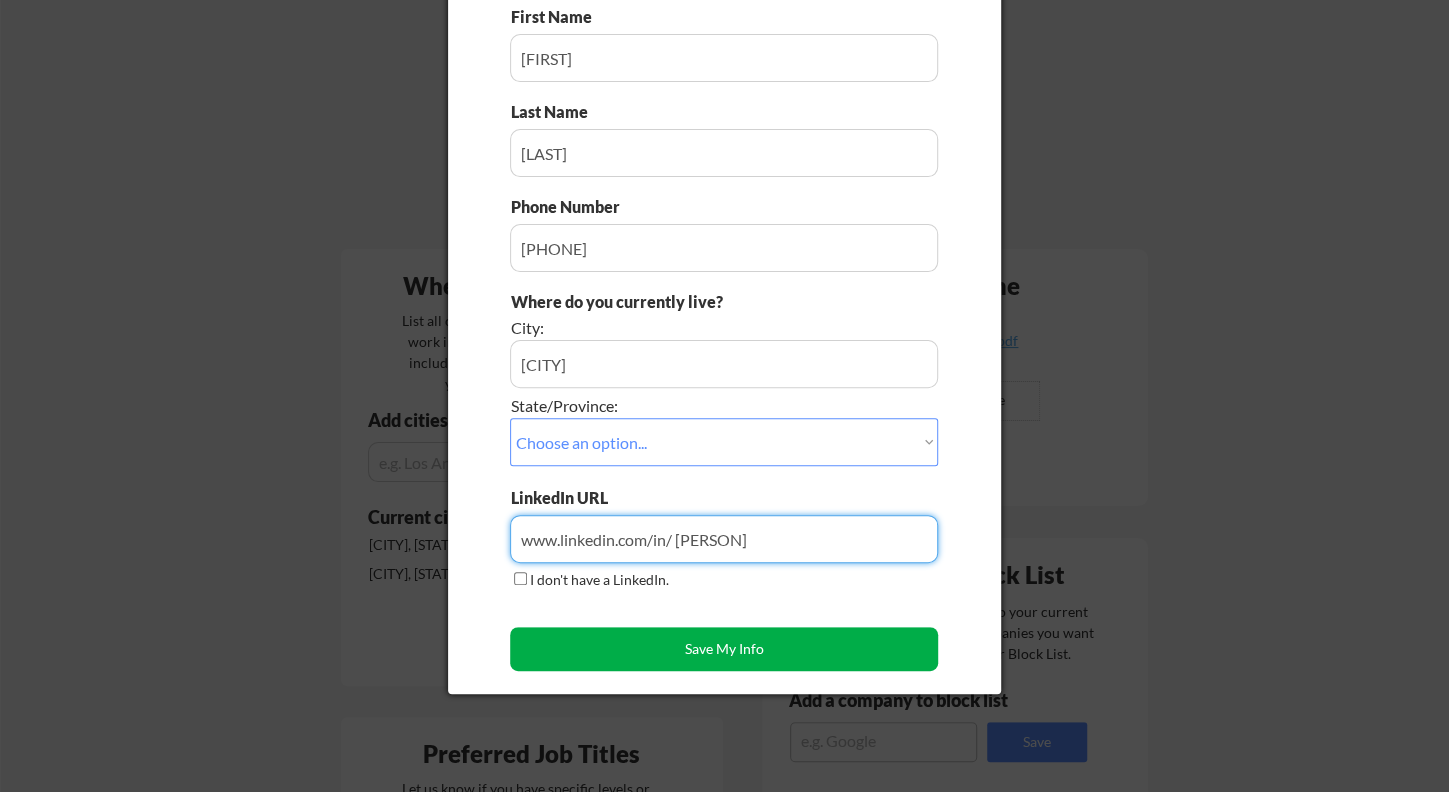 type on "www.linkedin.com/in/ robert-stevens-b75590b4" 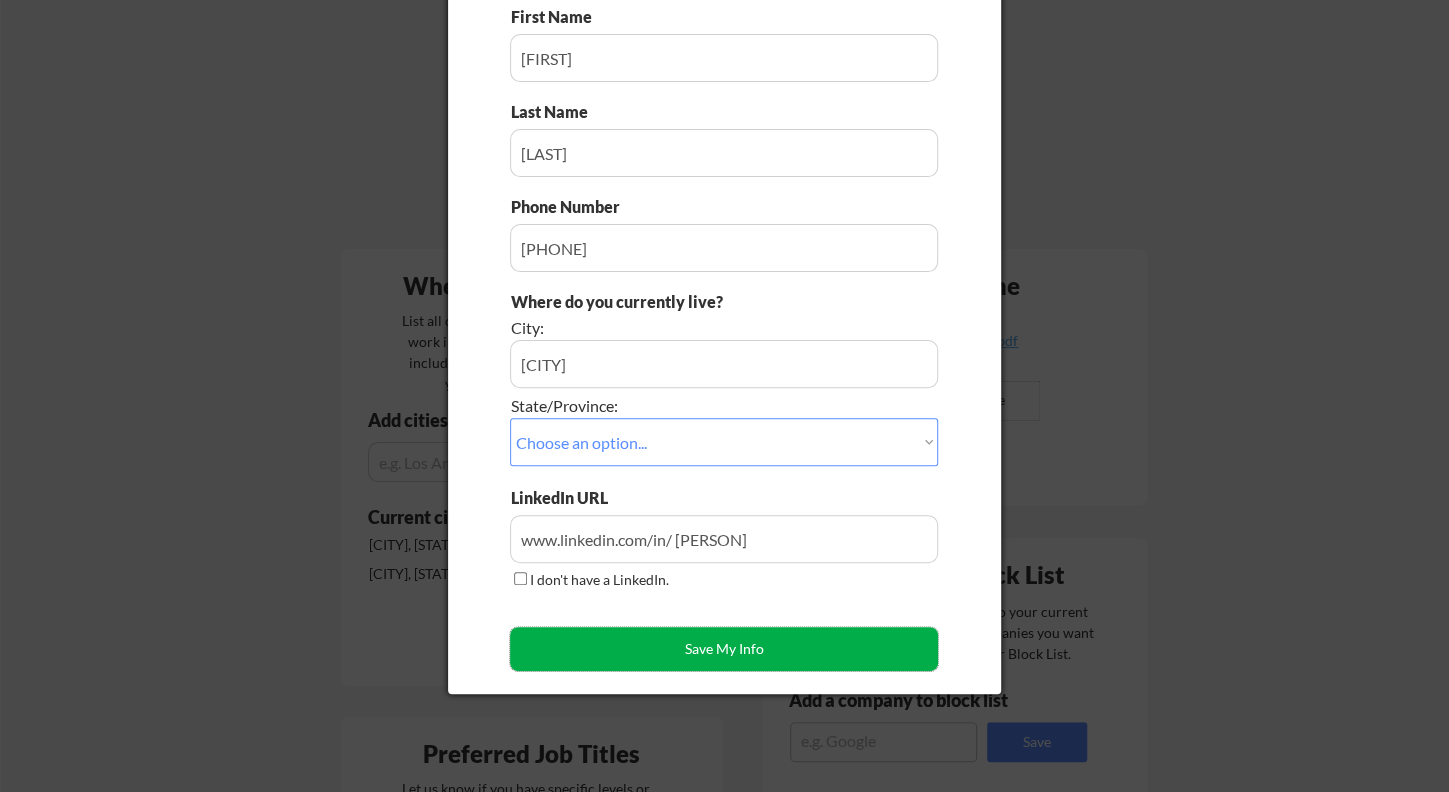 click on "Save My Info" at bounding box center (724, 649) 